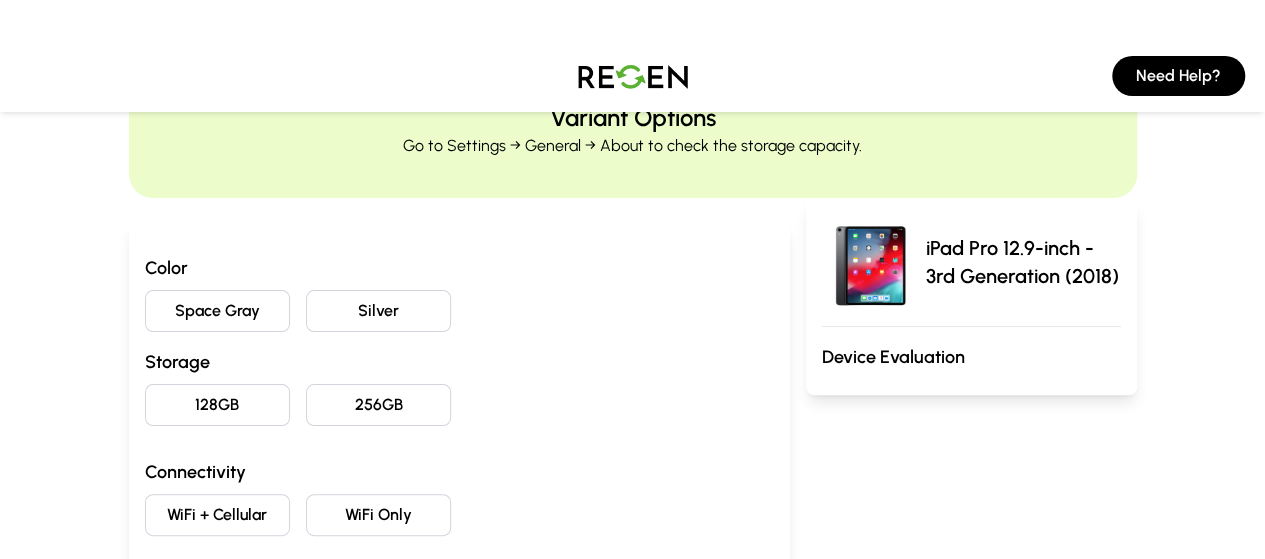 scroll, scrollTop: 0, scrollLeft: 0, axis: both 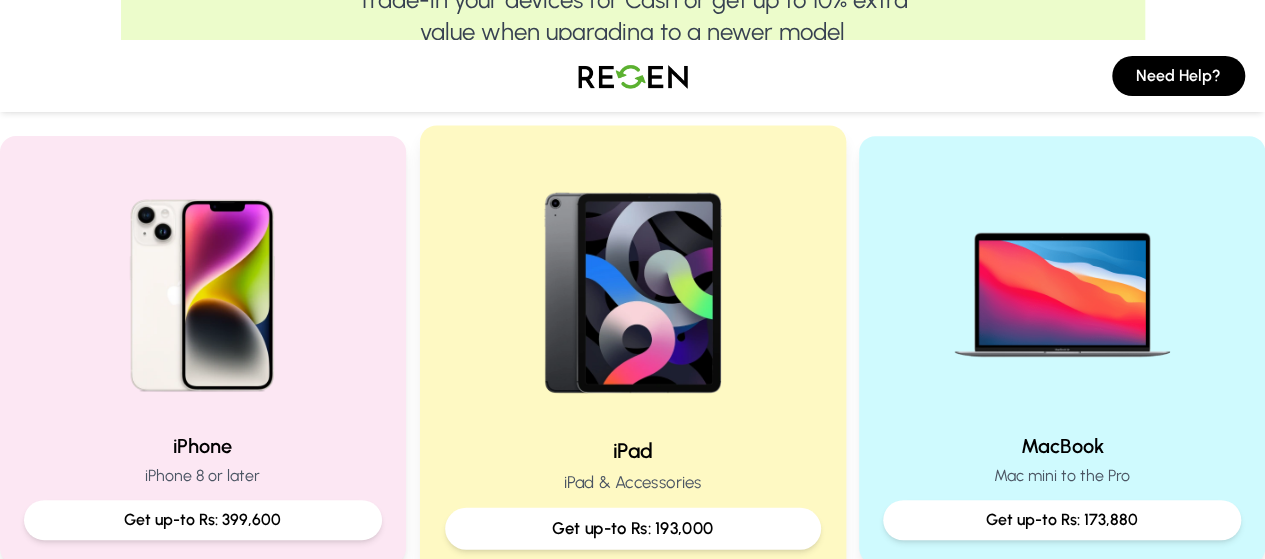 click on "Get up-to Rs: 193,000" at bounding box center [633, 528] 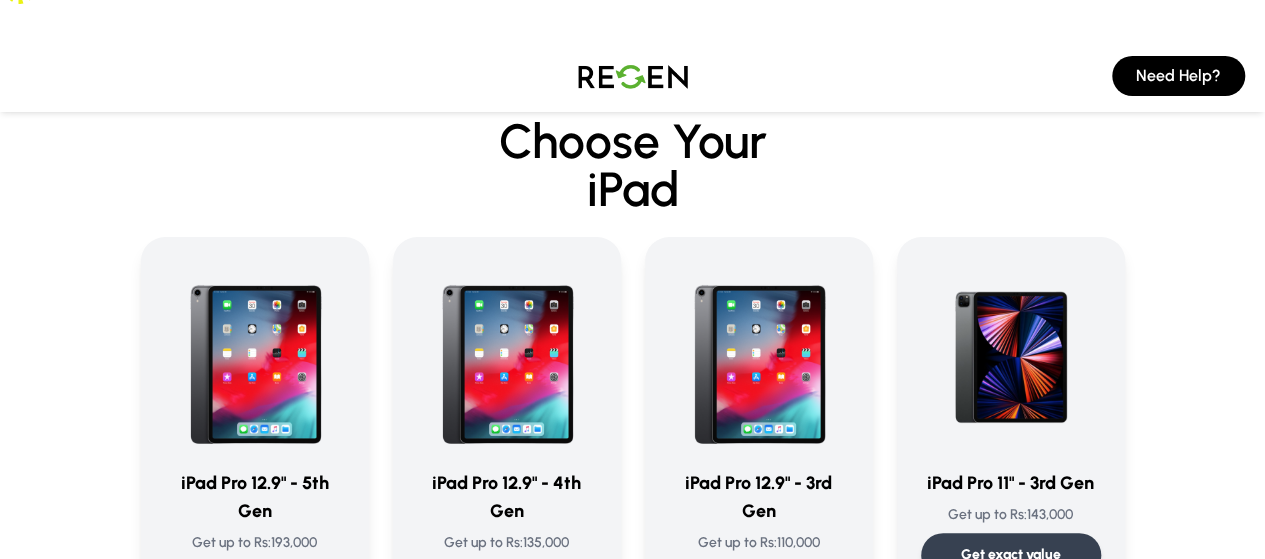 scroll, scrollTop: 0, scrollLeft: 0, axis: both 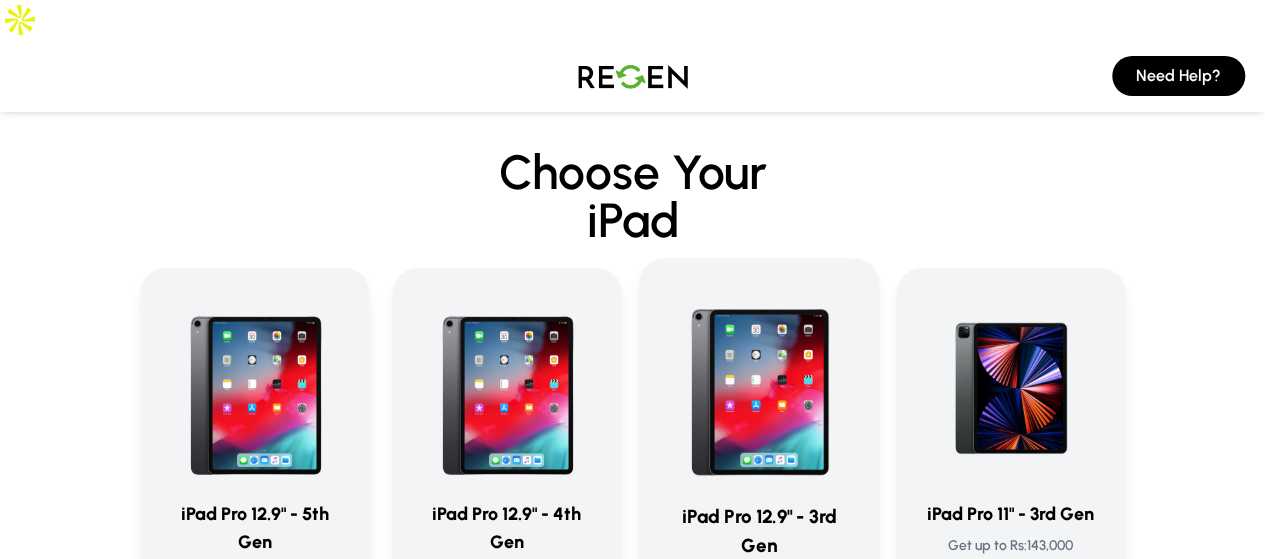 click on "Get exact value" at bounding box center (758, 621) 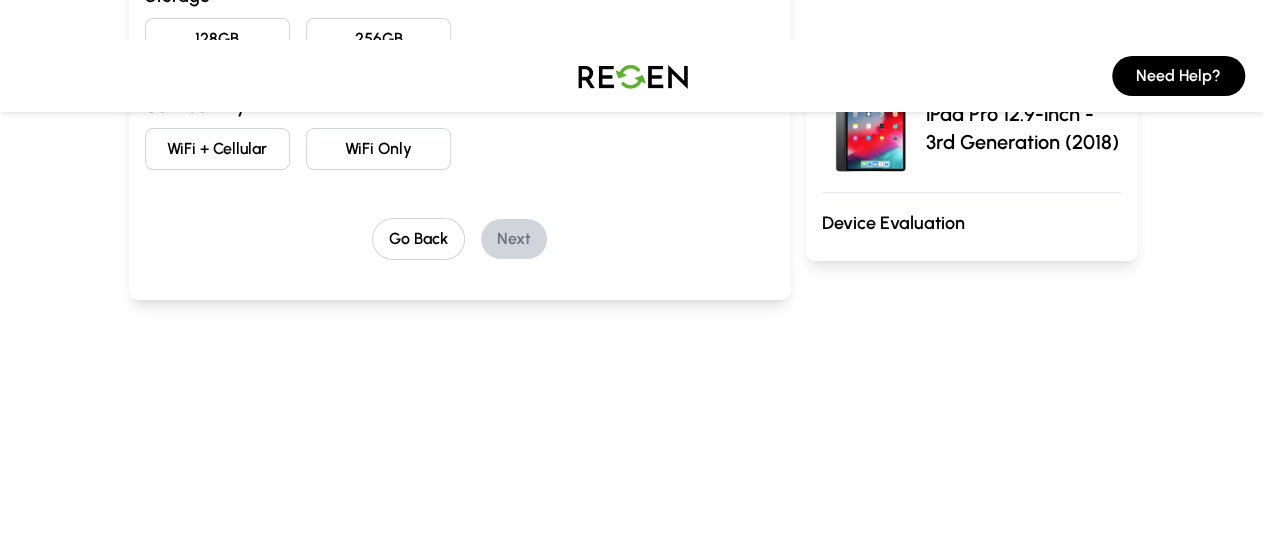 scroll, scrollTop: 500, scrollLeft: 0, axis: vertical 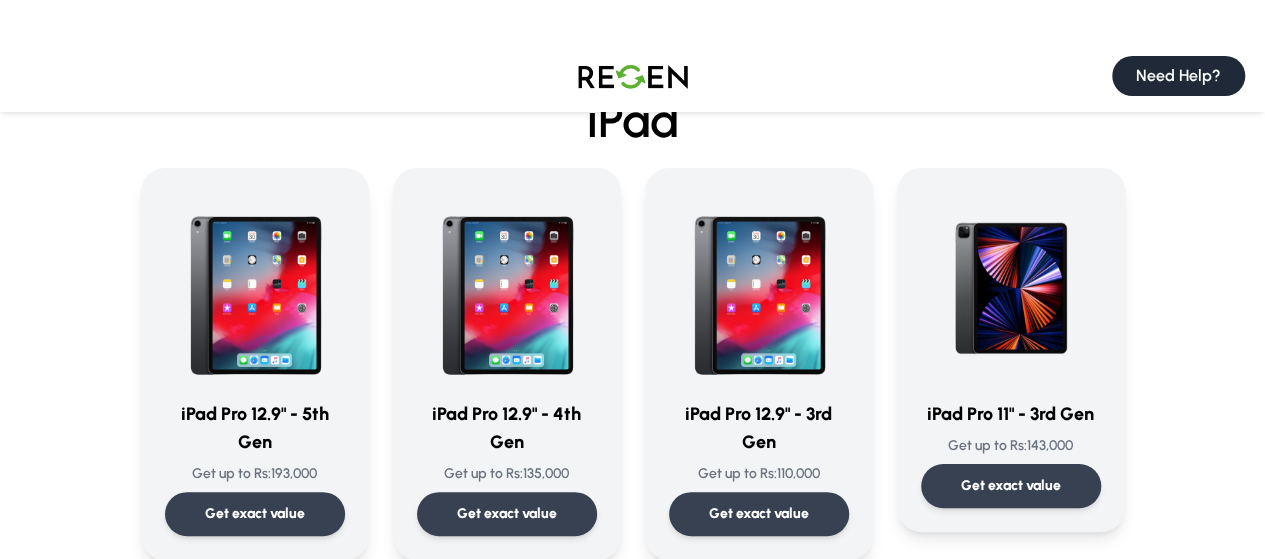 click on "Need Help?" at bounding box center (1178, 76) 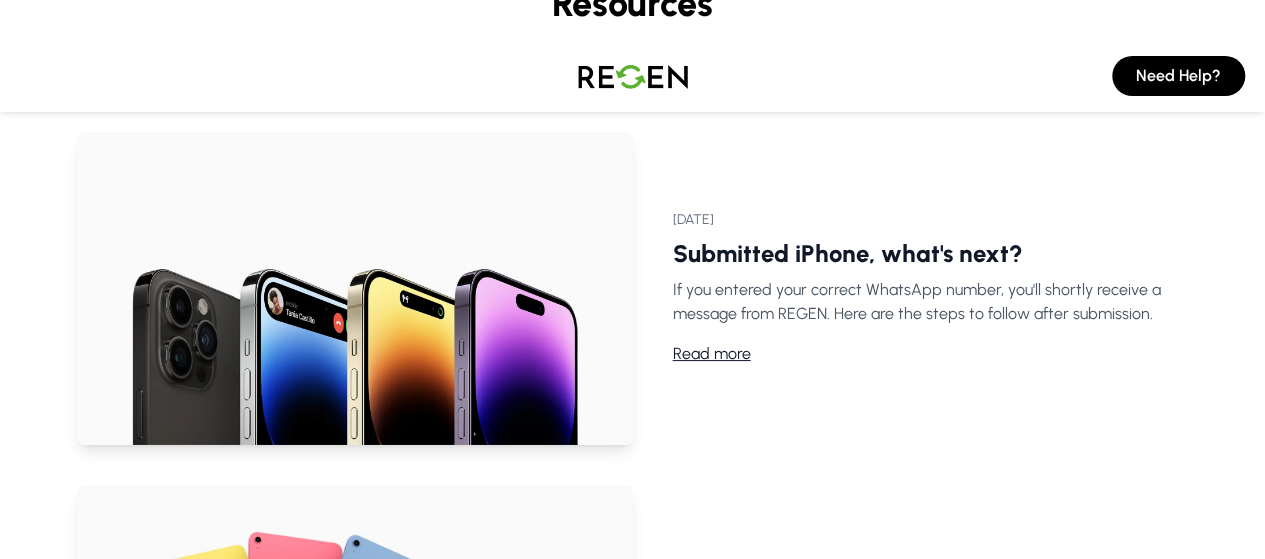 scroll, scrollTop: 0, scrollLeft: 0, axis: both 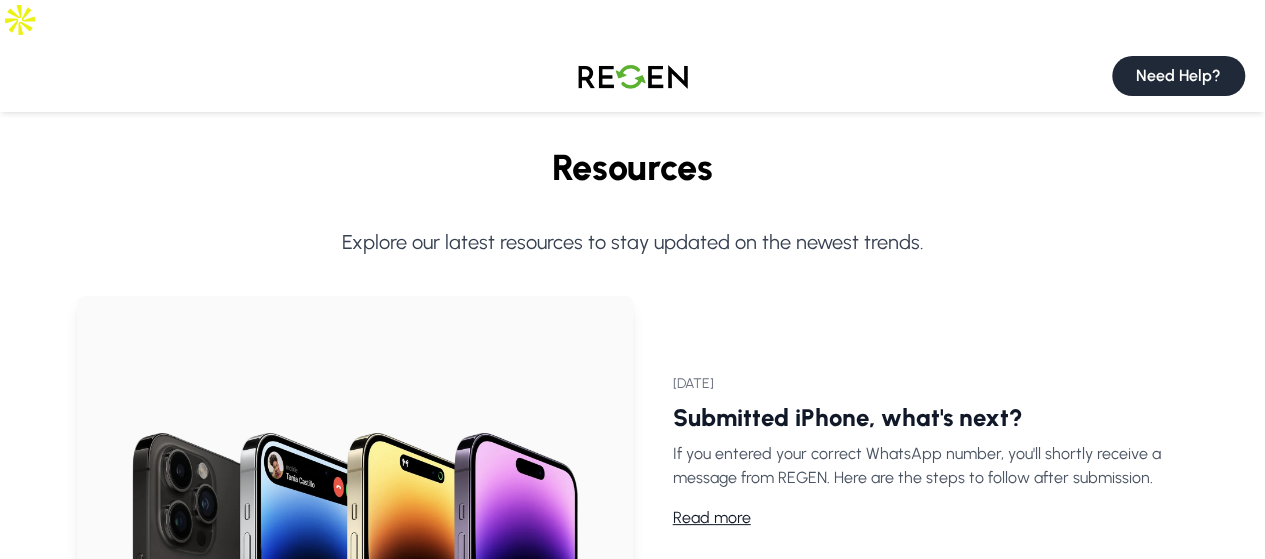 click on "Need Help?" at bounding box center [1178, 76] 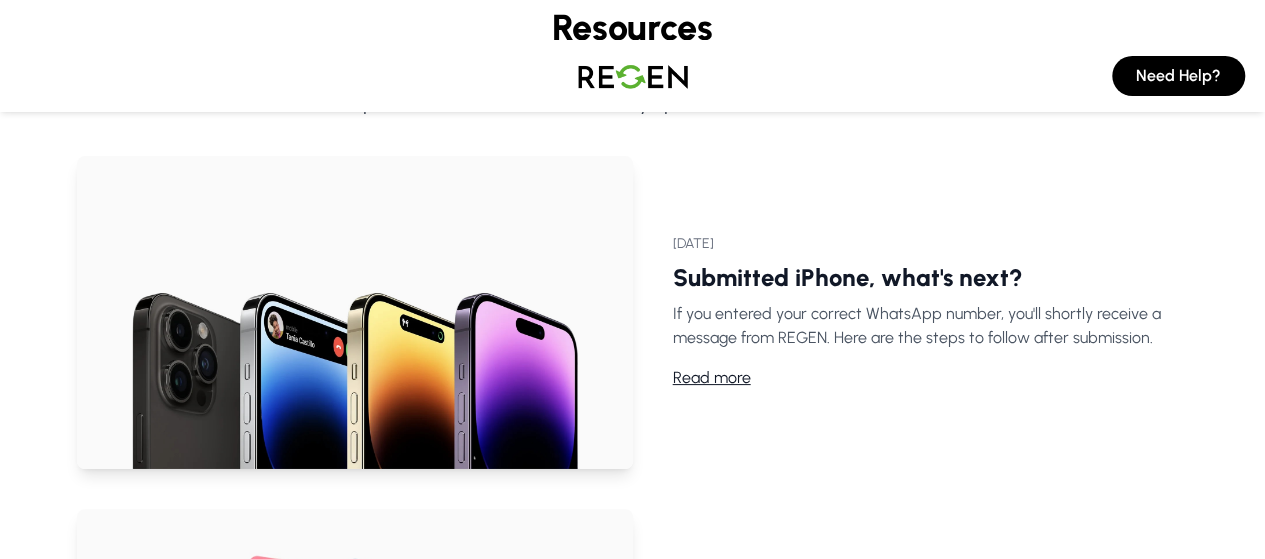 scroll, scrollTop: 400, scrollLeft: 0, axis: vertical 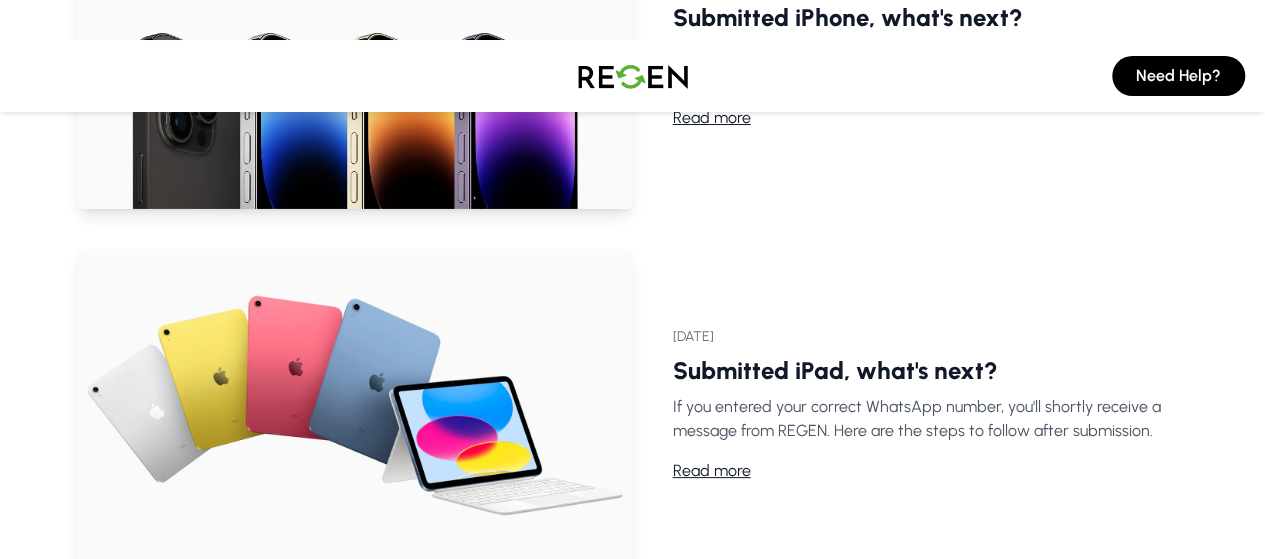click on "Read more" at bounding box center (712, 471) 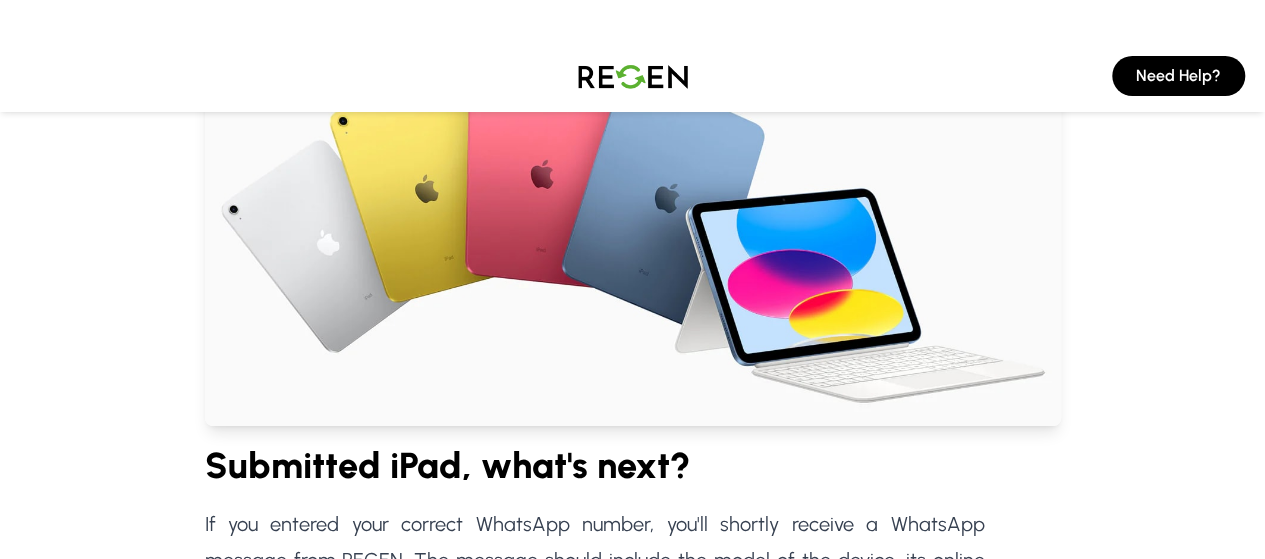 scroll, scrollTop: 0, scrollLeft: 0, axis: both 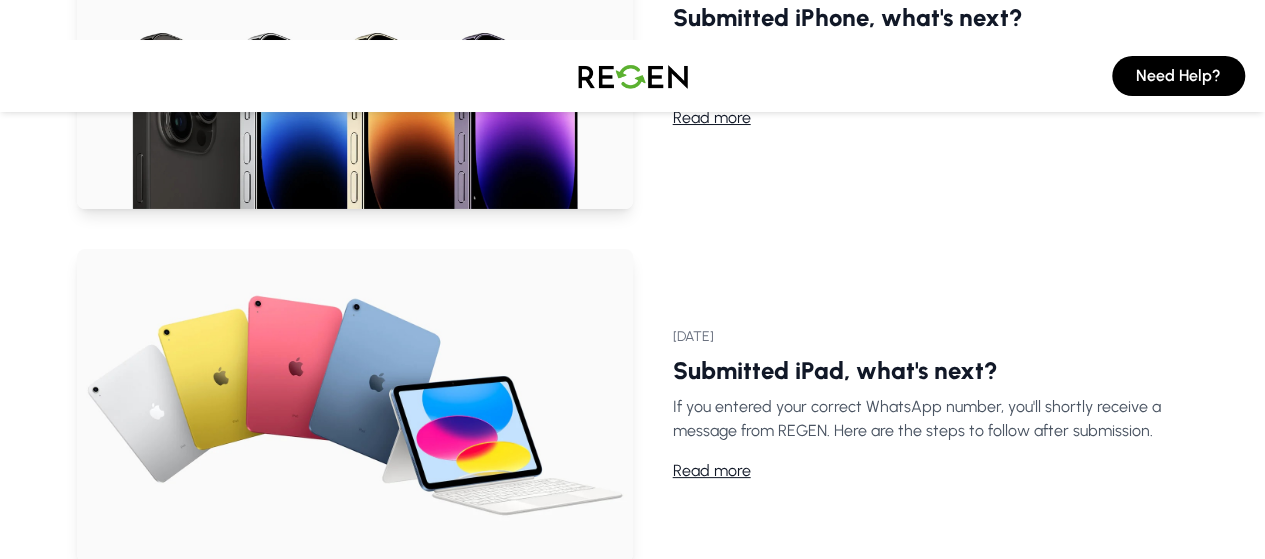 click on "Submitted iPad, what's next?" at bounding box center (835, 370) 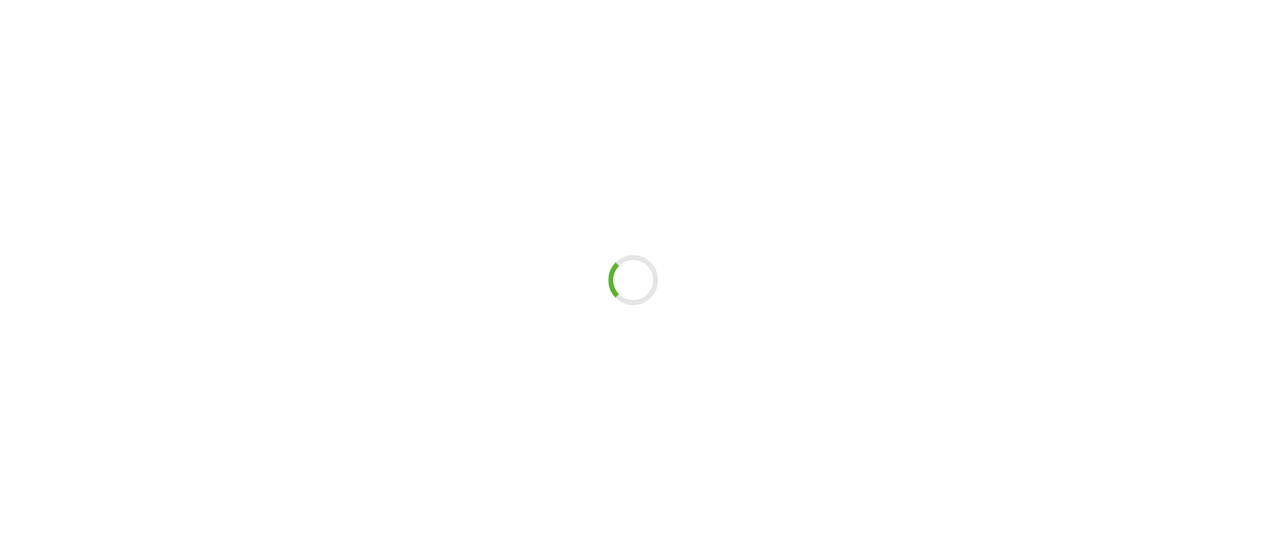 scroll, scrollTop: 0, scrollLeft: 0, axis: both 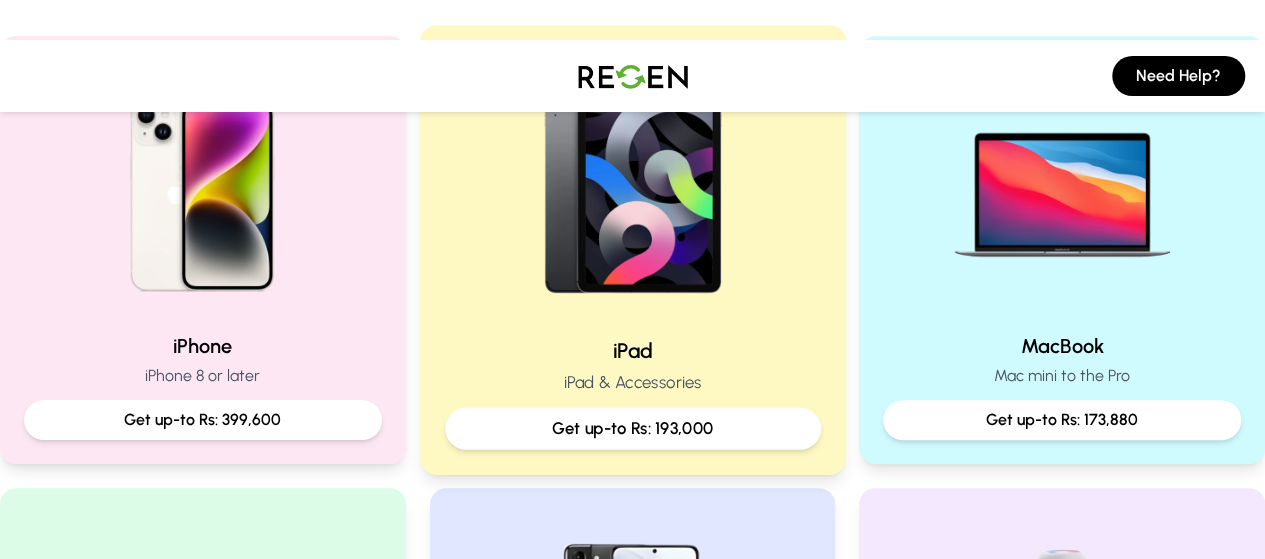 click at bounding box center (632, 185) 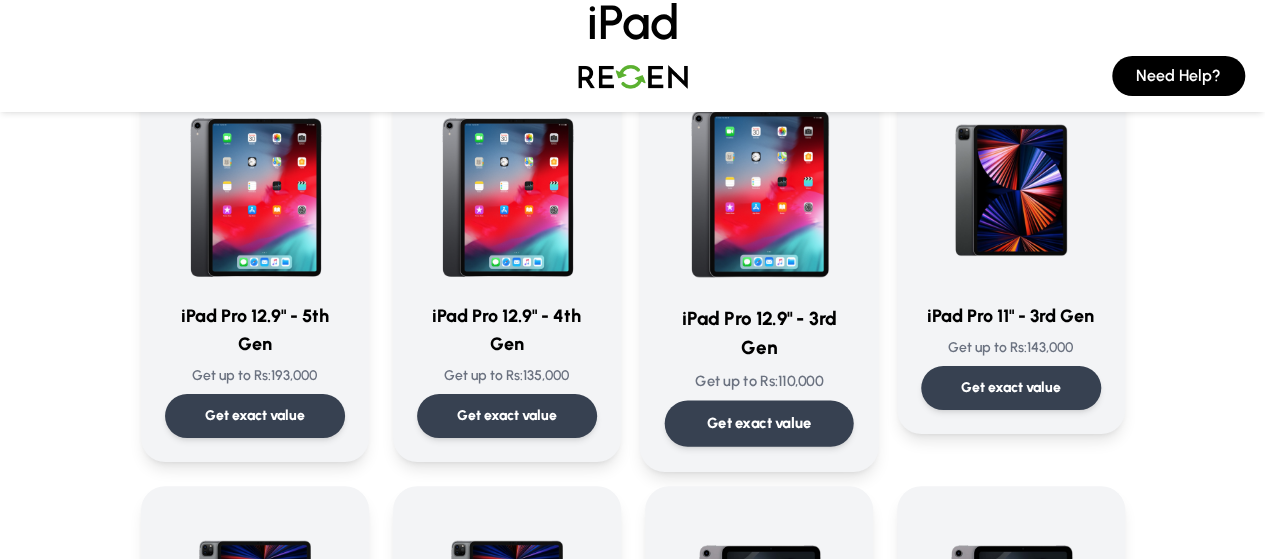 scroll, scrollTop: 200, scrollLeft: 0, axis: vertical 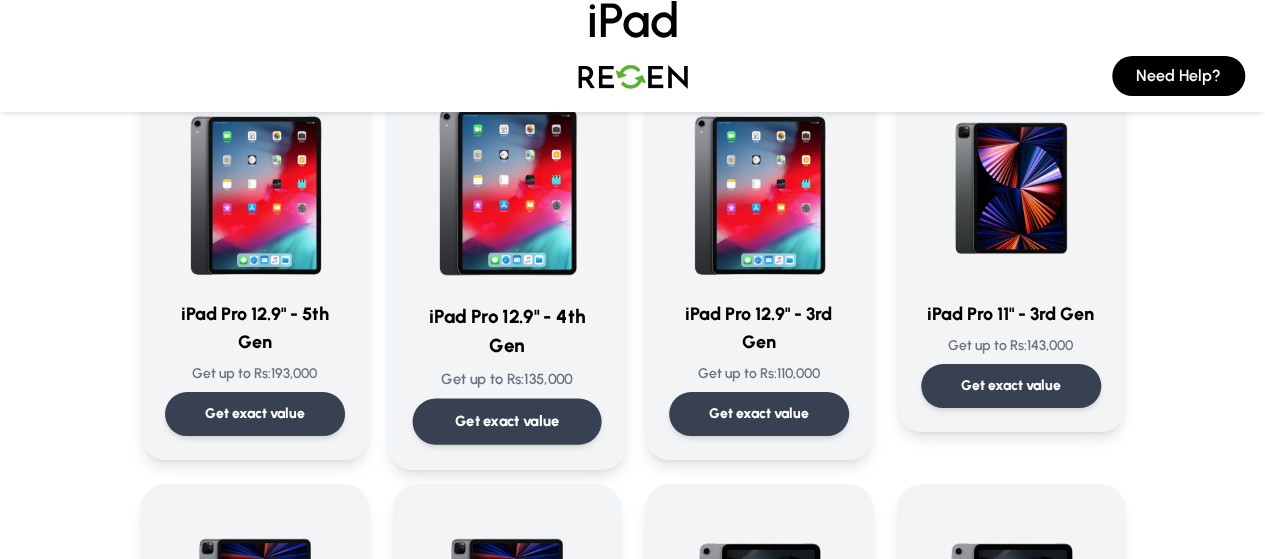 click on "Get exact value" at bounding box center (506, 421) 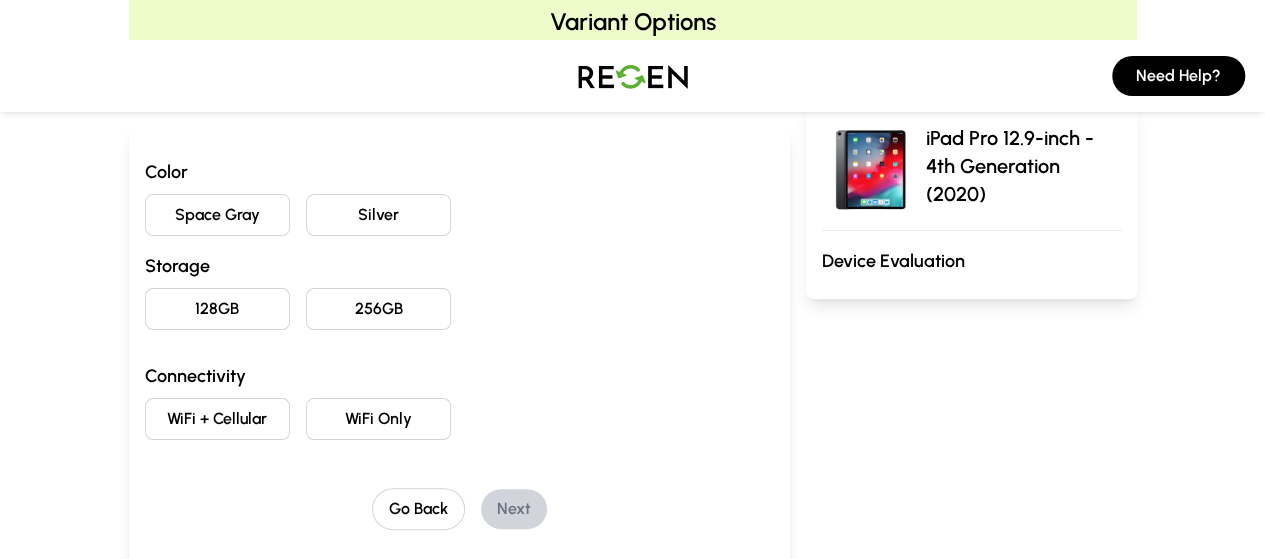 scroll, scrollTop: 200, scrollLeft: 0, axis: vertical 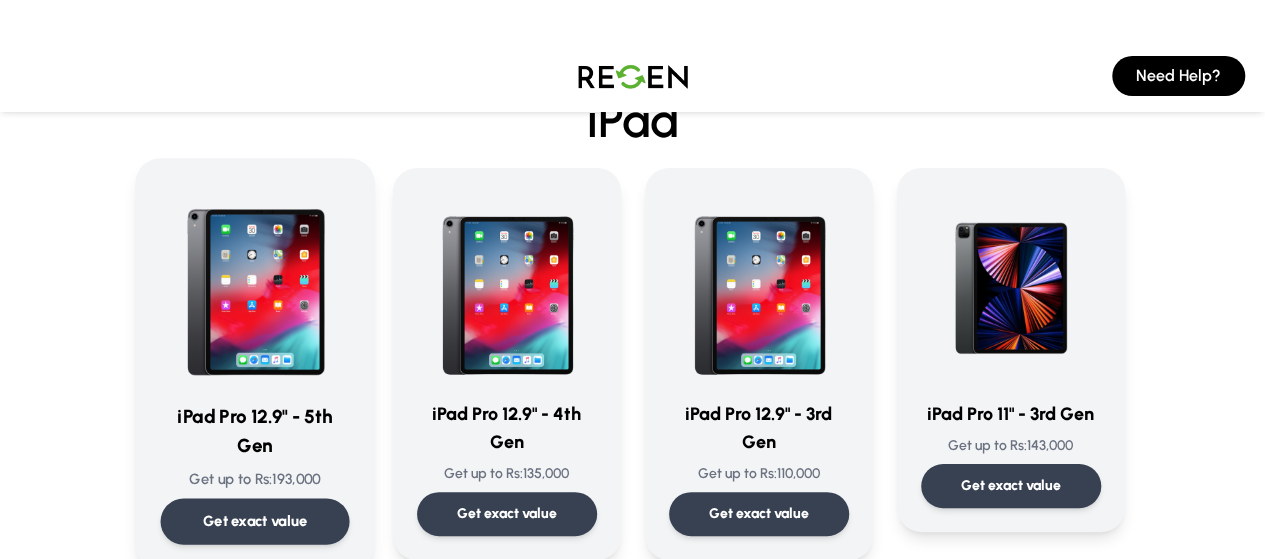 click on "iPad Pro 12.9" - 5th Gen Get up to Rs: 193,000 Get exact value" at bounding box center [254, 363] 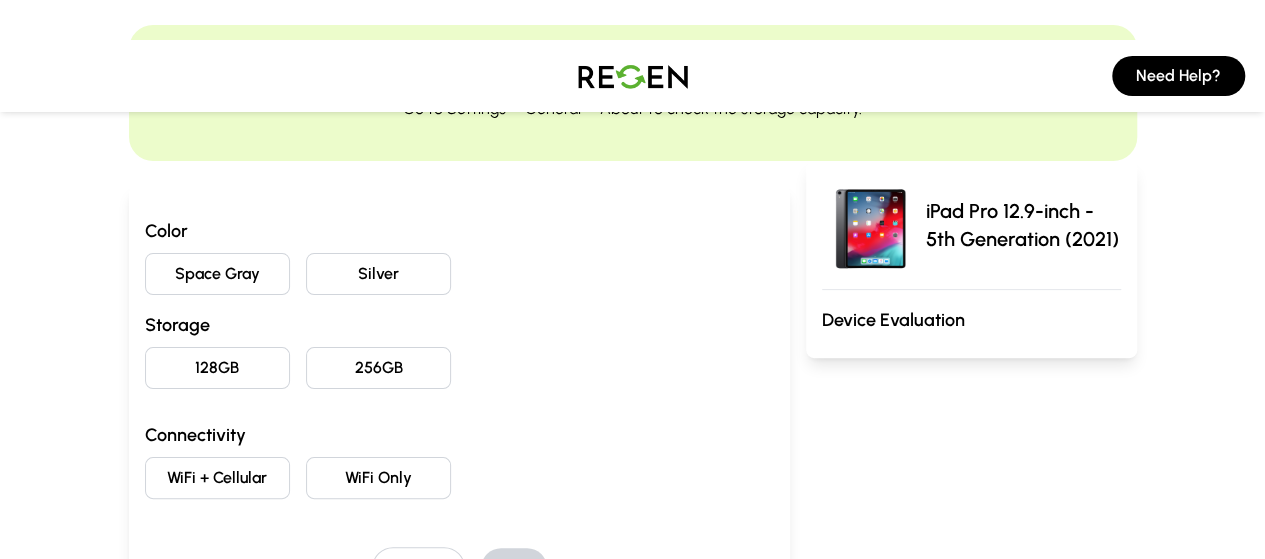scroll, scrollTop: 100, scrollLeft: 0, axis: vertical 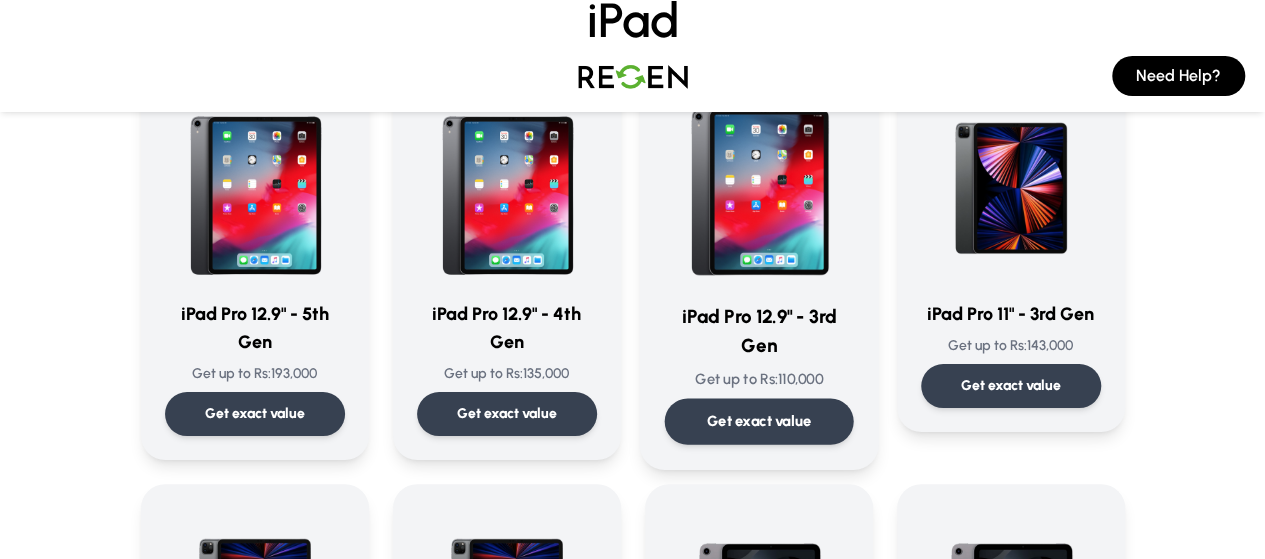 click on "iPad Pro 12.9" - 3rd Gen" at bounding box center (758, 331) 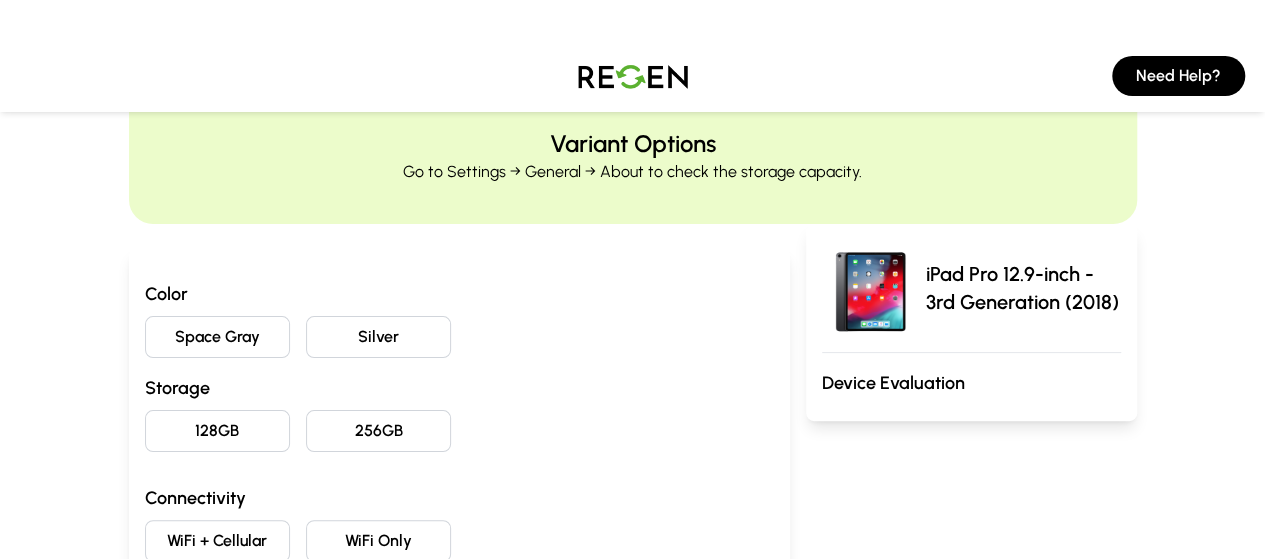 scroll, scrollTop: 100, scrollLeft: 0, axis: vertical 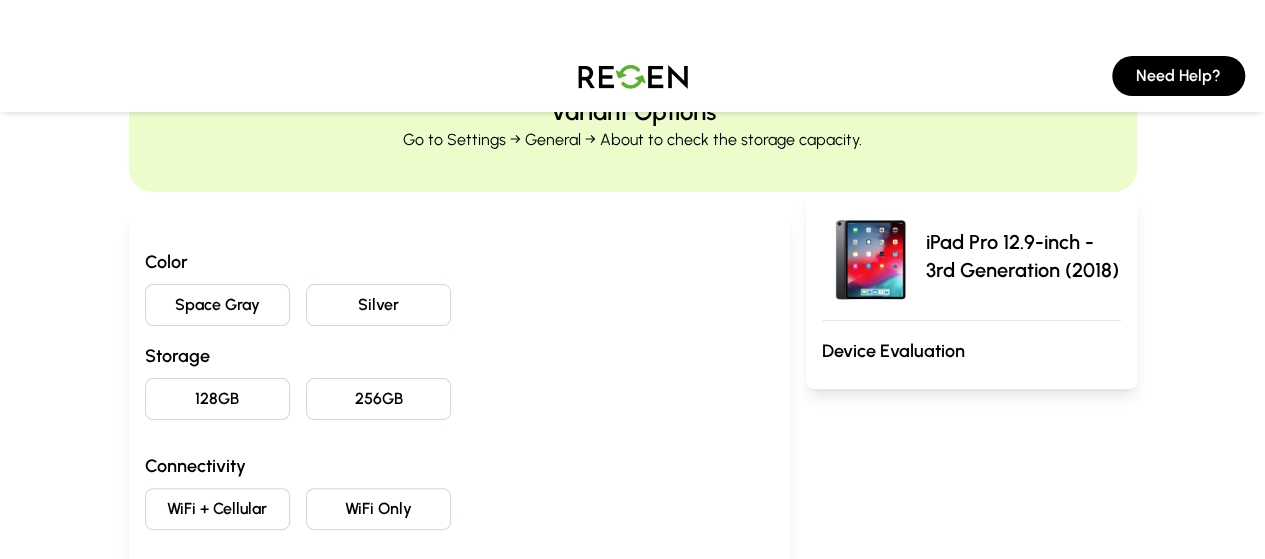click on "Space Gray" at bounding box center (217, 305) 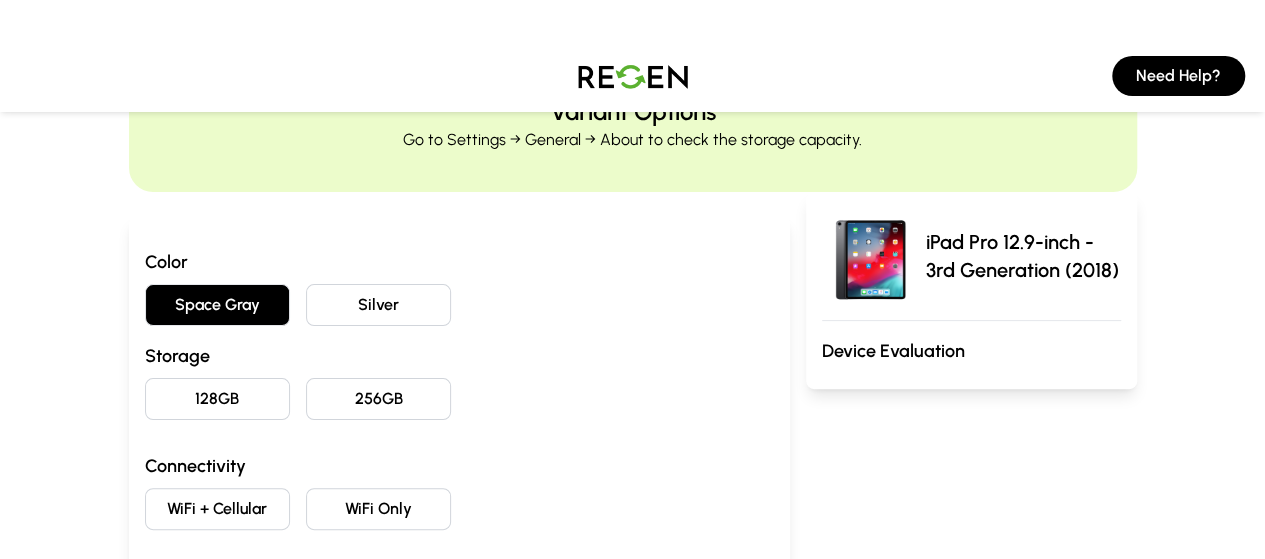 click on "256GB" at bounding box center (378, 399) 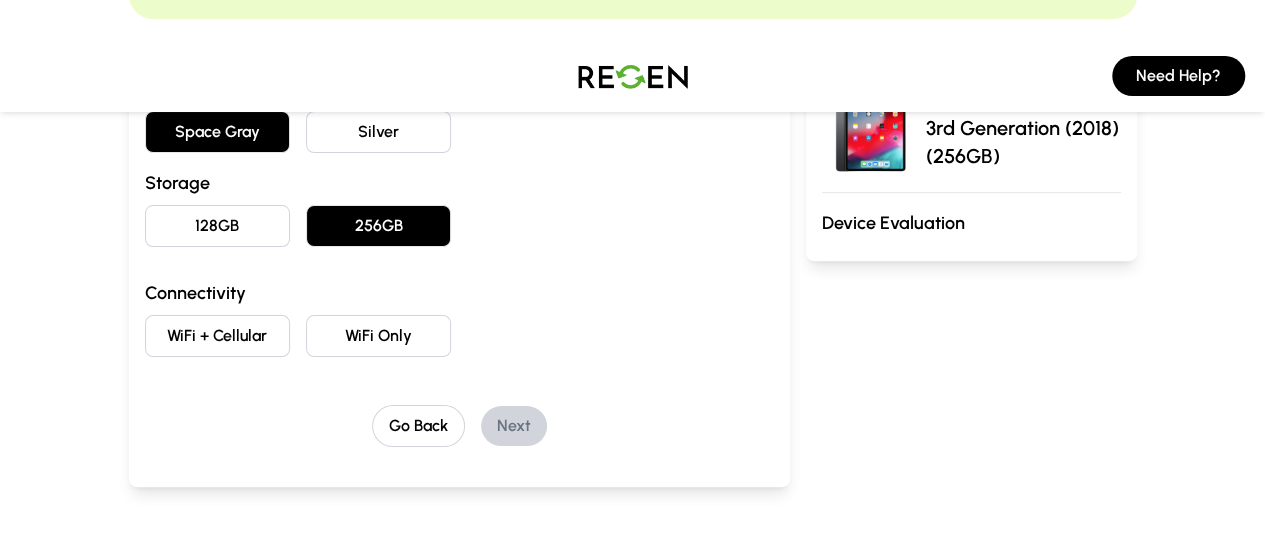 scroll, scrollTop: 300, scrollLeft: 0, axis: vertical 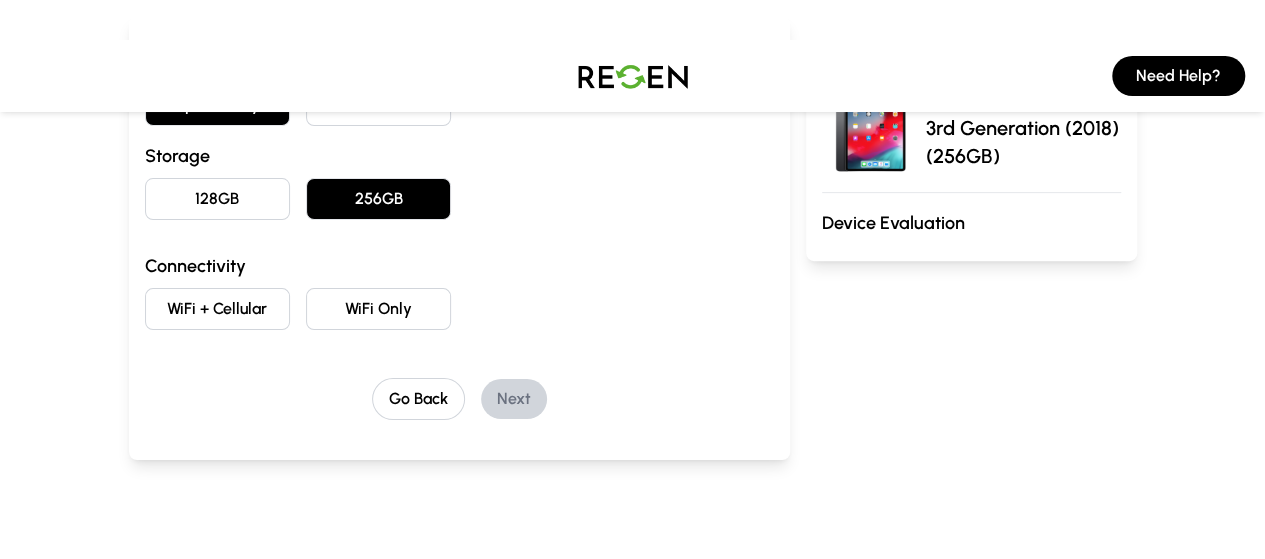 click on "WiFi Only" at bounding box center (378, 309) 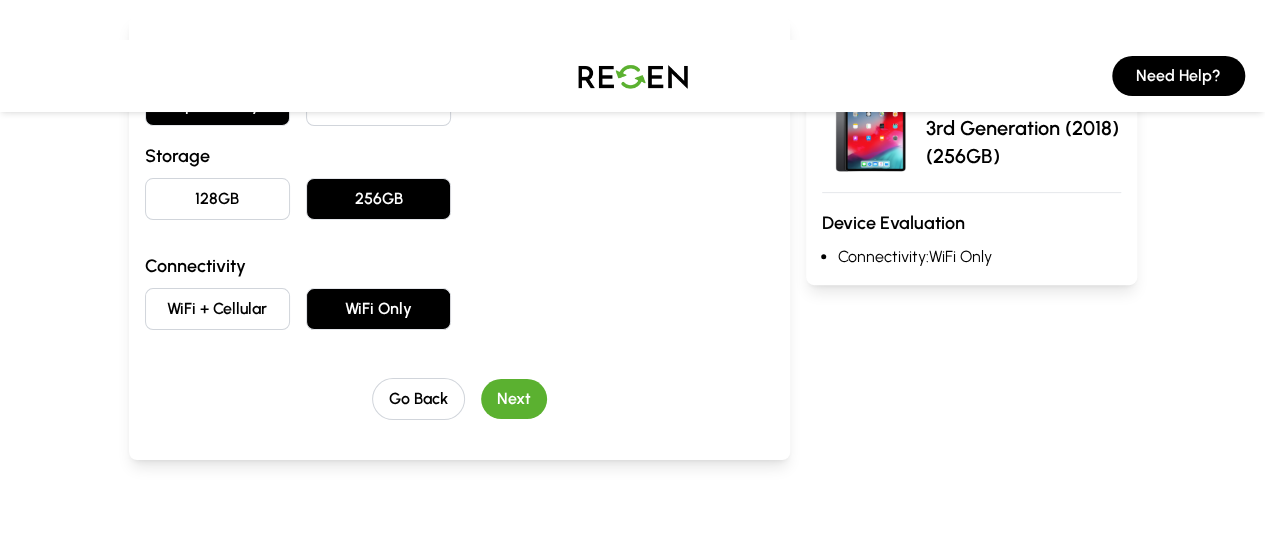 click on "Next" at bounding box center [514, 399] 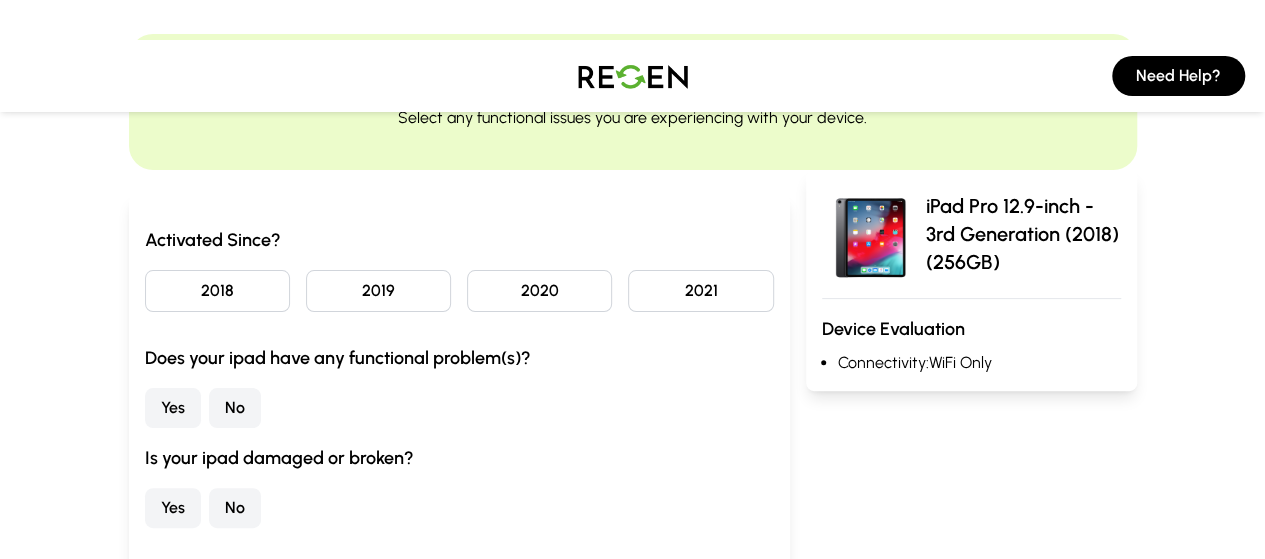 scroll, scrollTop: 100, scrollLeft: 0, axis: vertical 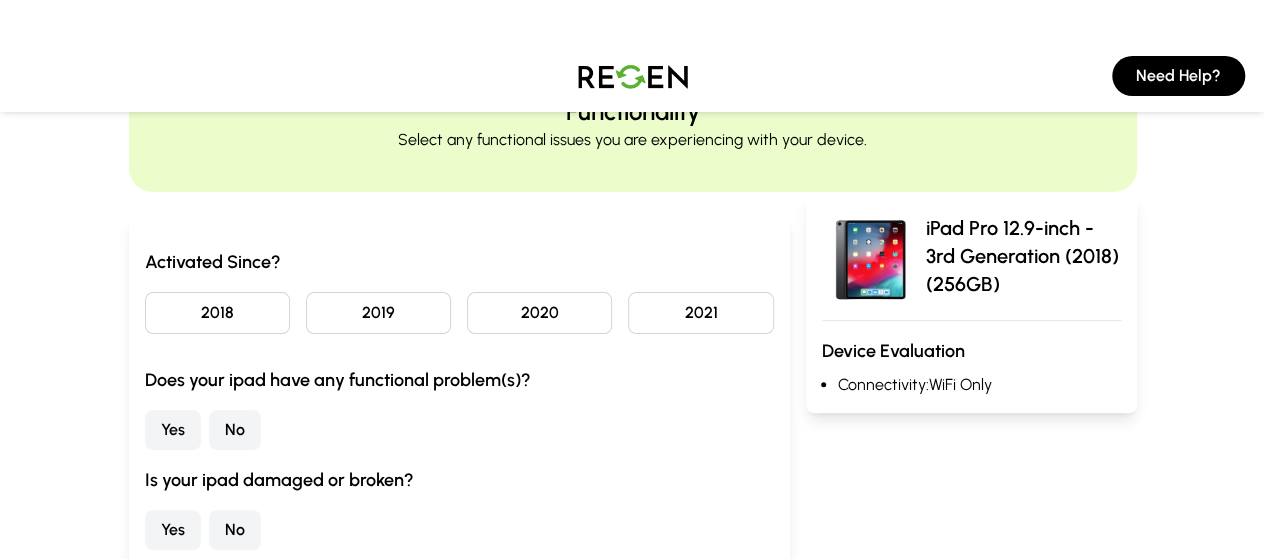 click on "2018" at bounding box center (217, 313) 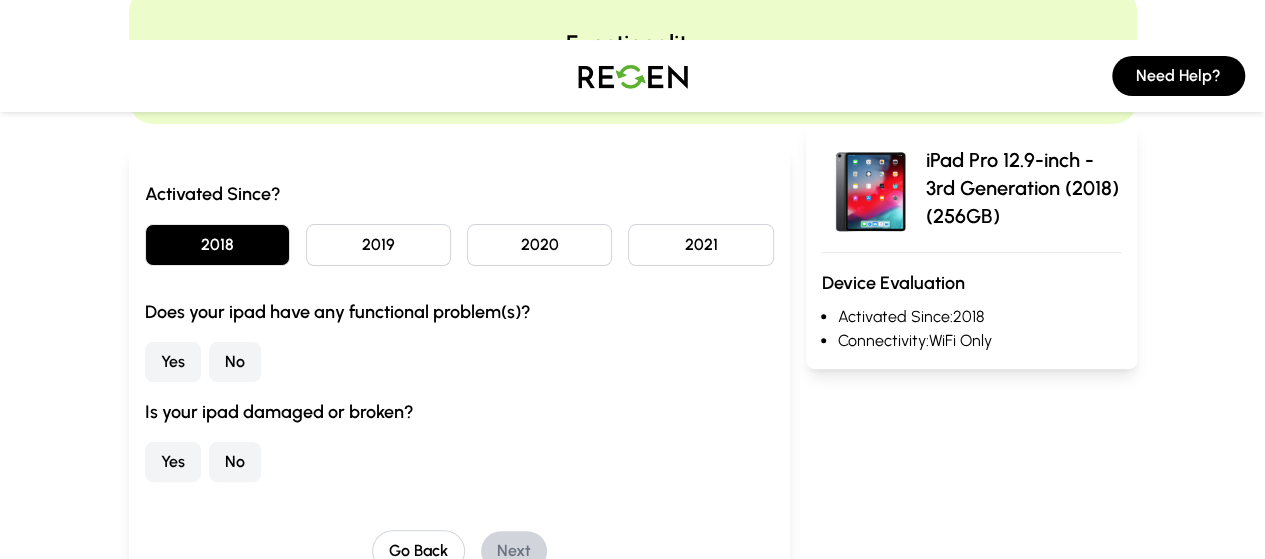 scroll, scrollTop: 200, scrollLeft: 0, axis: vertical 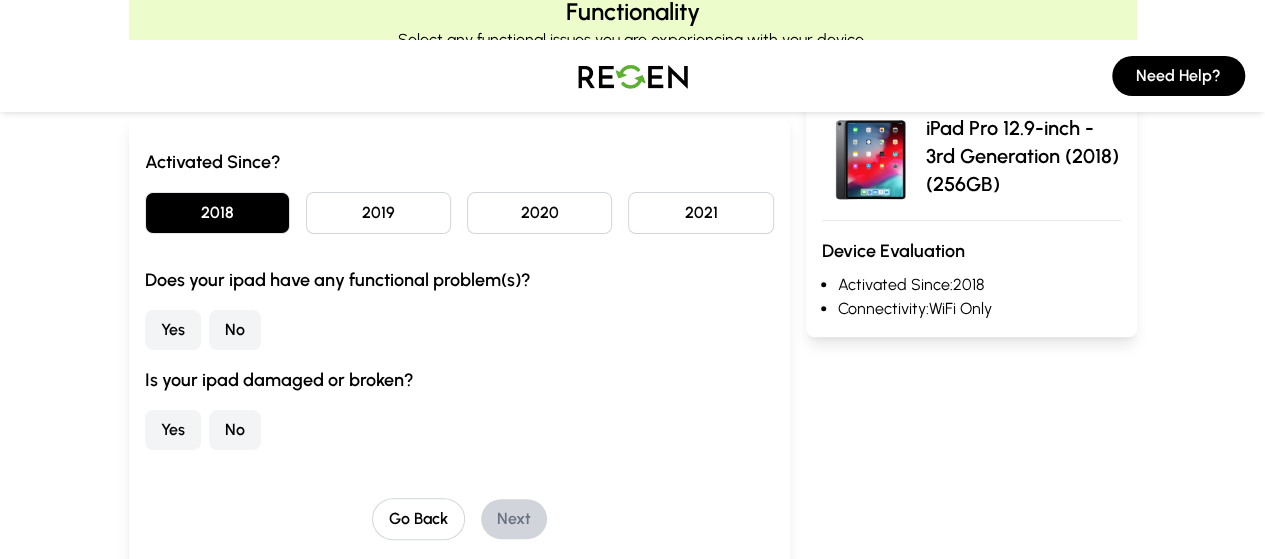 click on "Yes" at bounding box center [173, 330] 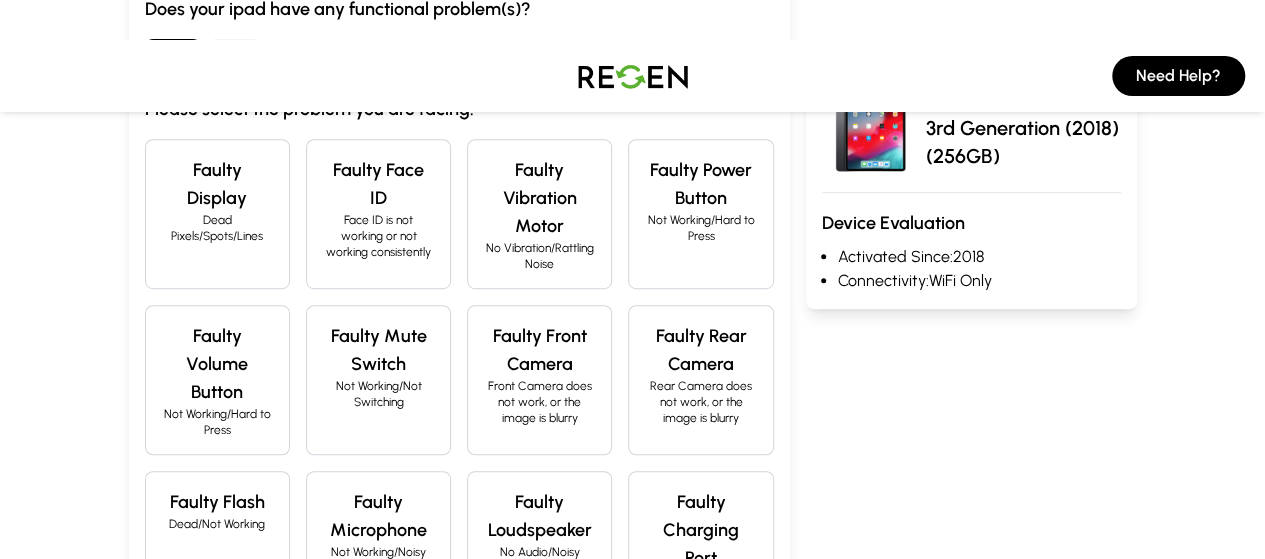 scroll, scrollTop: 600, scrollLeft: 0, axis: vertical 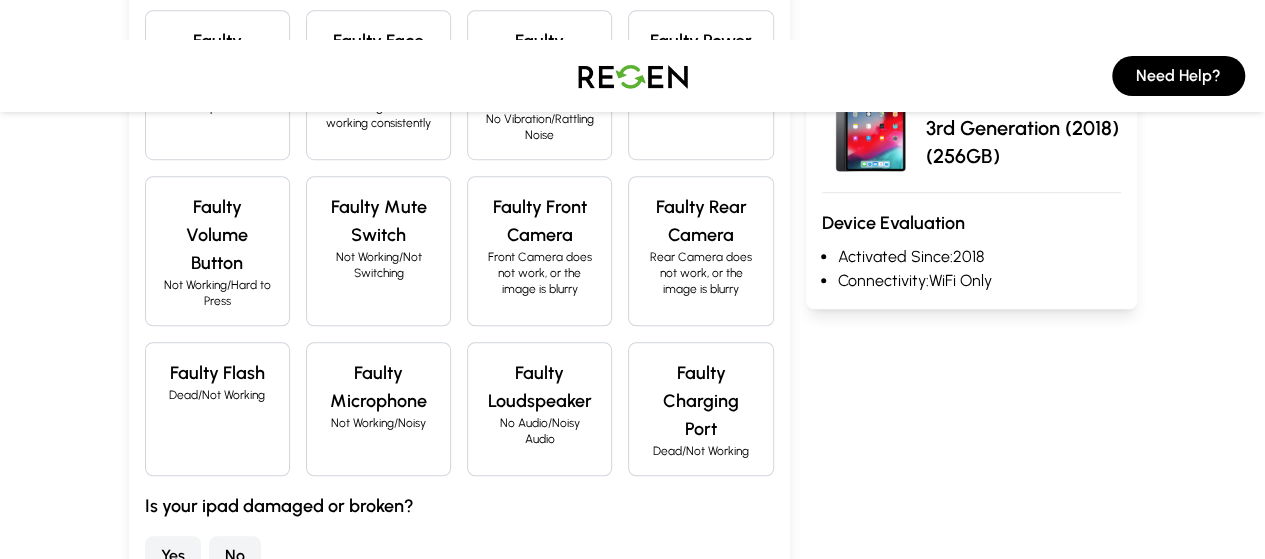 click on "Yes" at bounding box center [173, 556] 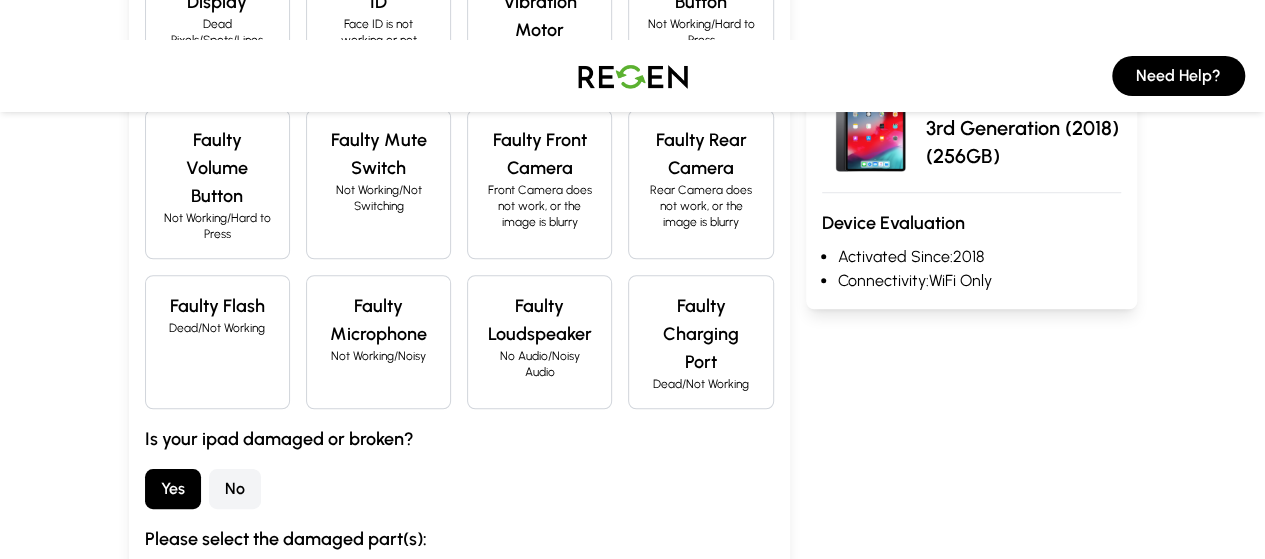 scroll, scrollTop: 800, scrollLeft: 0, axis: vertical 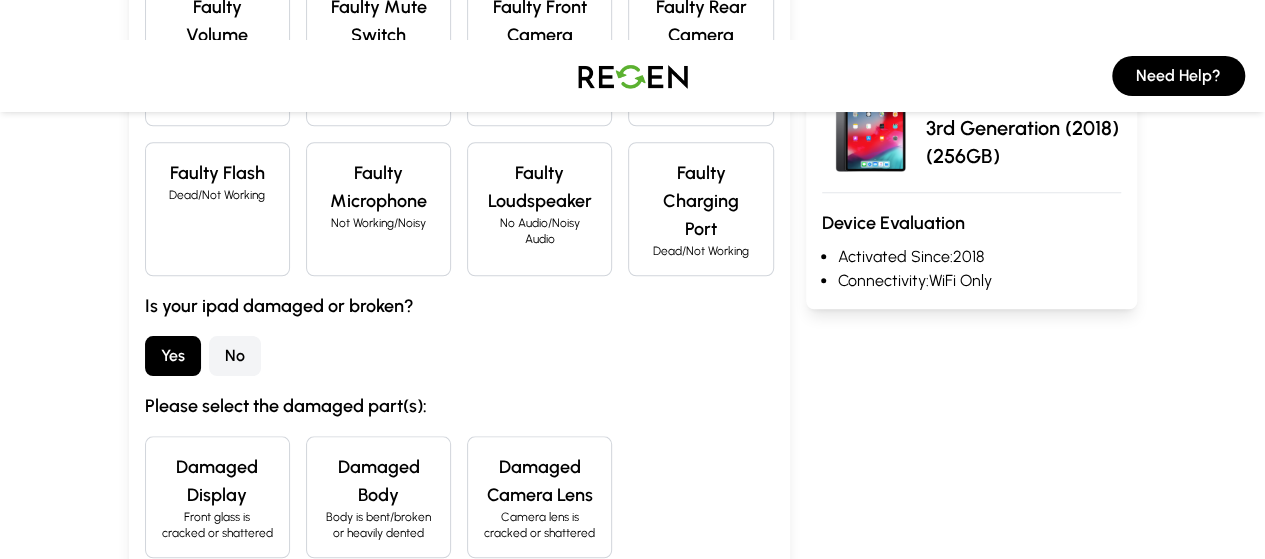 click on "Damaged Body Body is bent/broken or heavily dented" at bounding box center (378, 497) 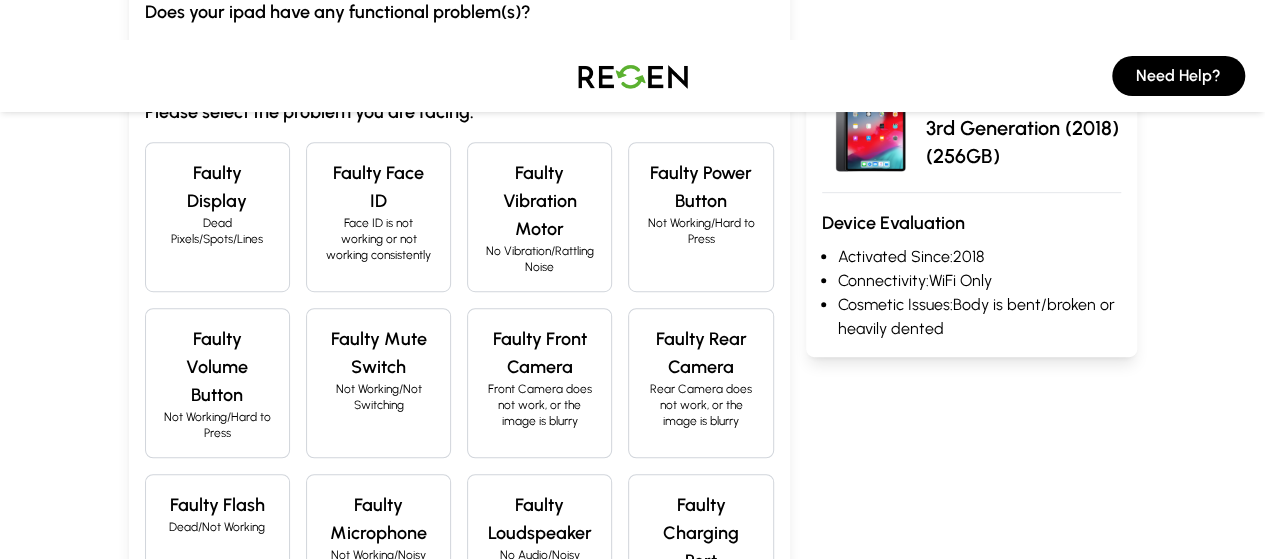 scroll, scrollTop: 500, scrollLeft: 0, axis: vertical 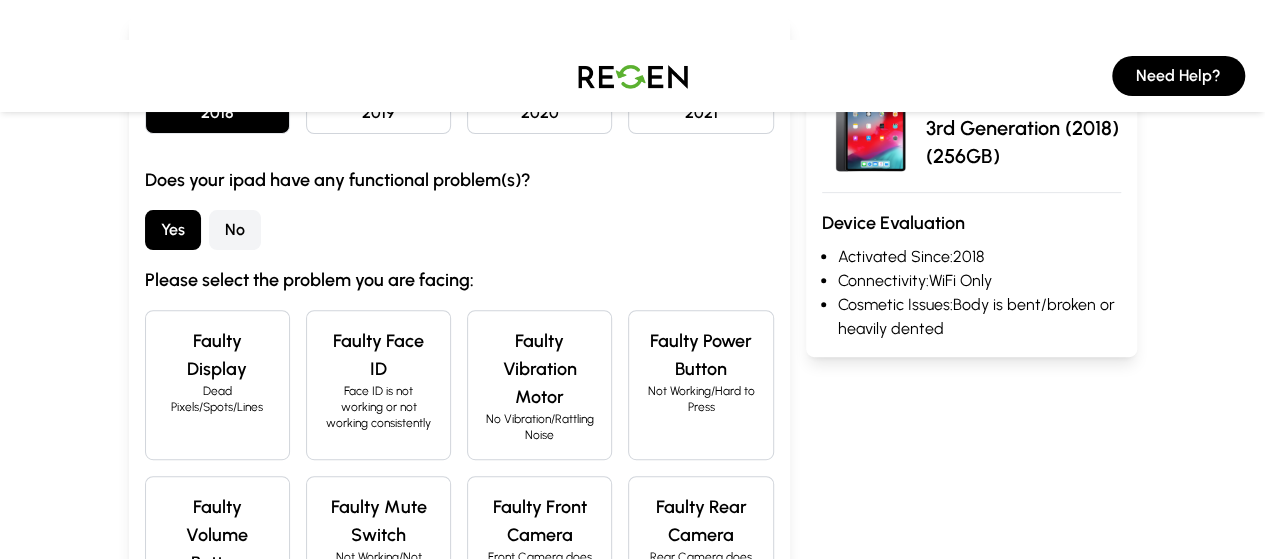 click on "No" at bounding box center (235, 230) 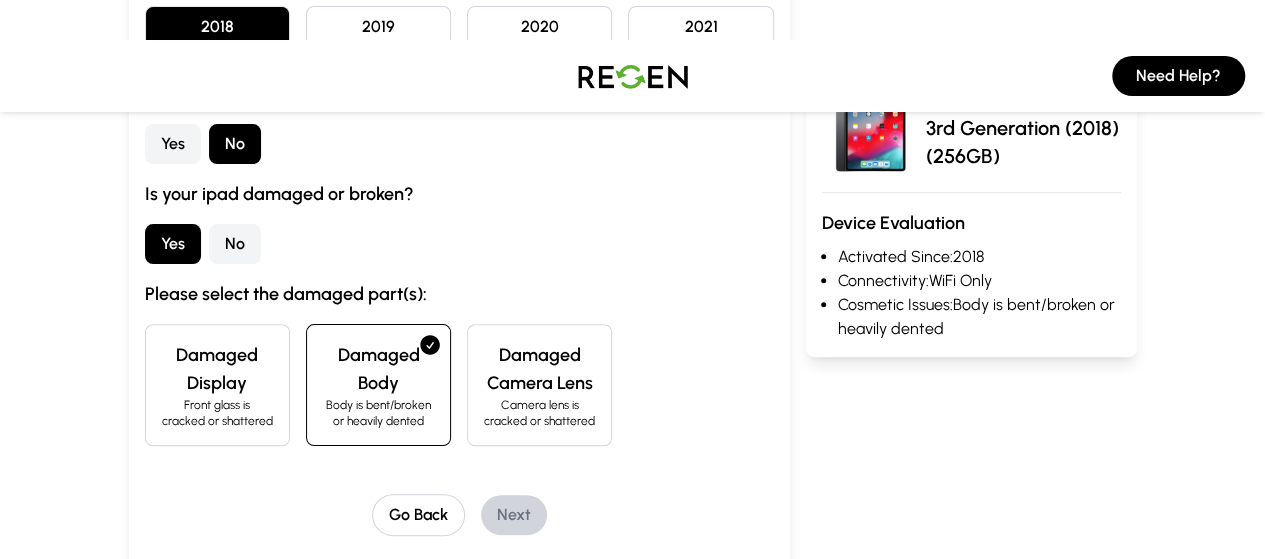 scroll, scrollTop: 400, scrollLeft: 0, axis: vertical 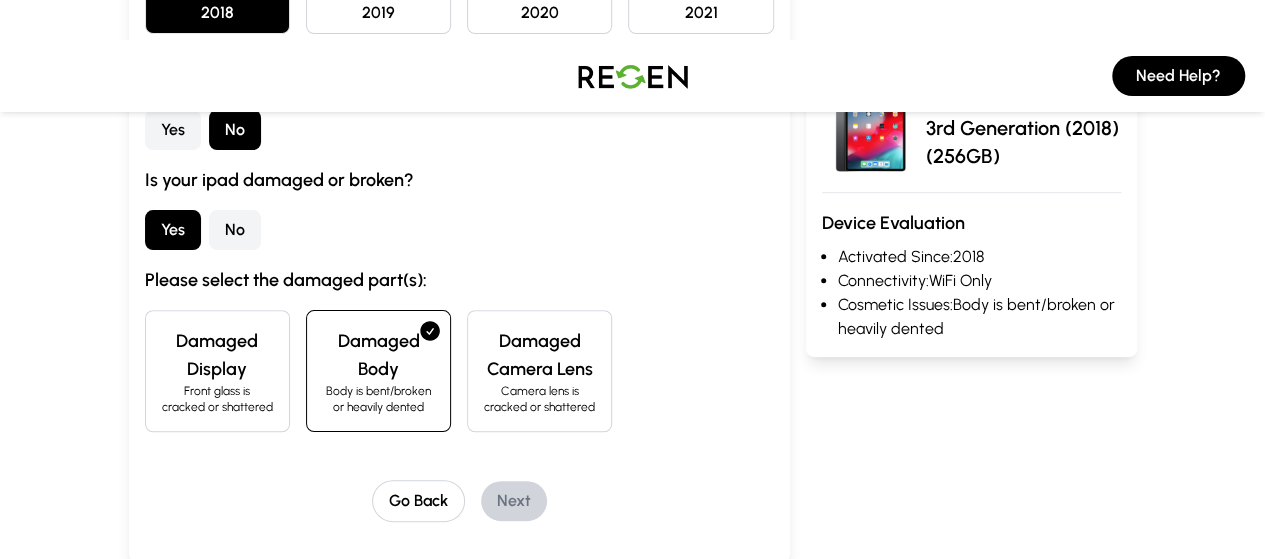 click on "Camera lens is cracked or shattered" at bounding box center (539, 399) 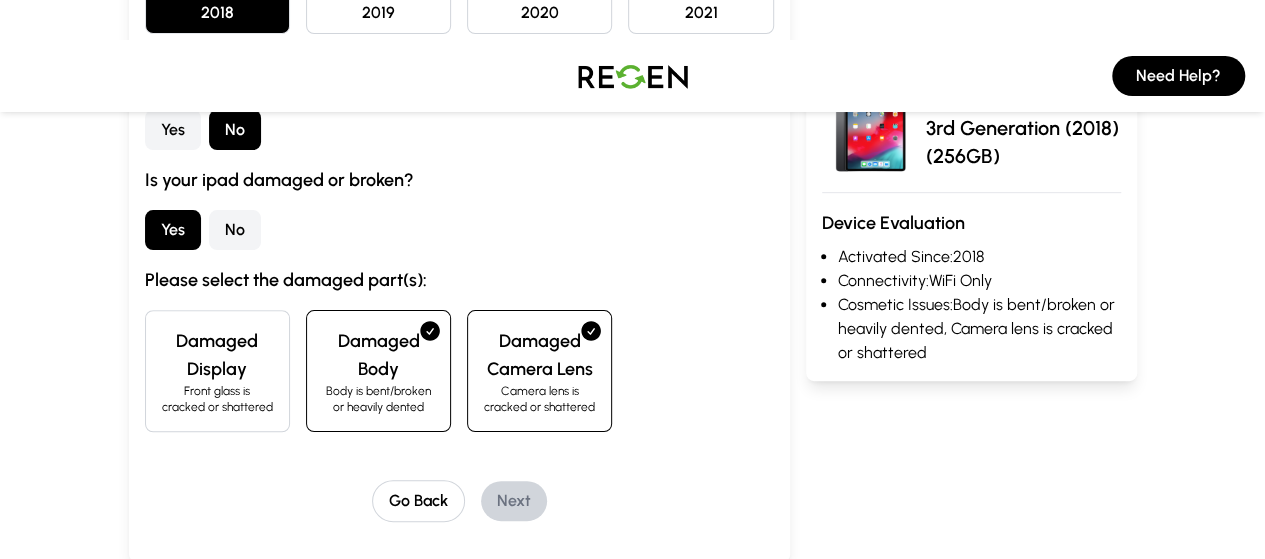 click on "Body is bent/broken or heavily dented" at bounding box center (378, 399) 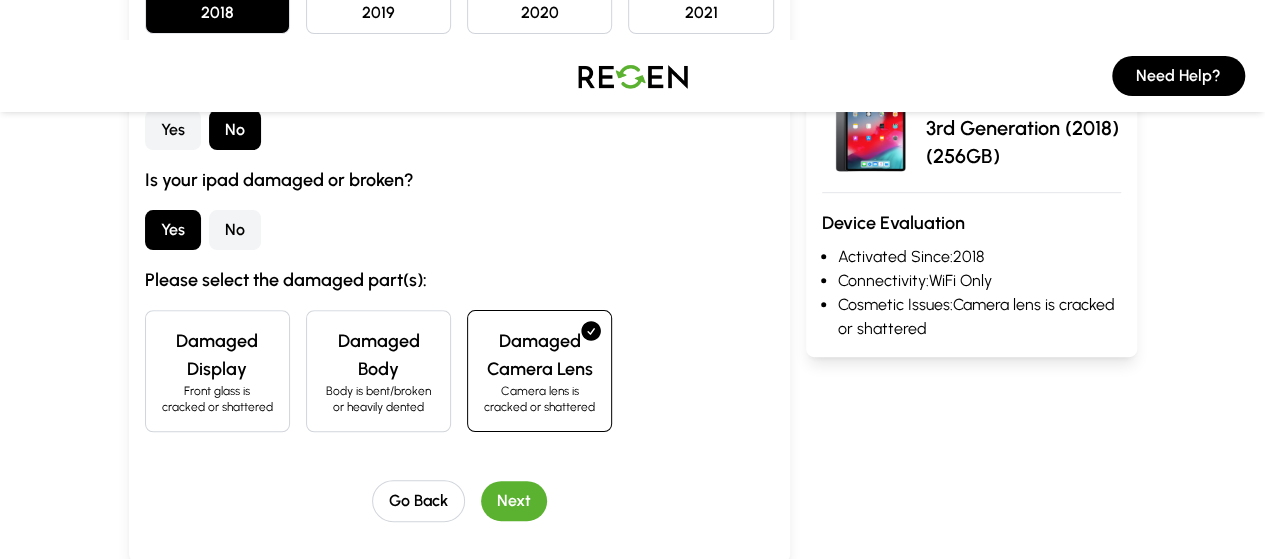 click on "Body is bent/broken or heavily dented" at bounding box center (378, 399) 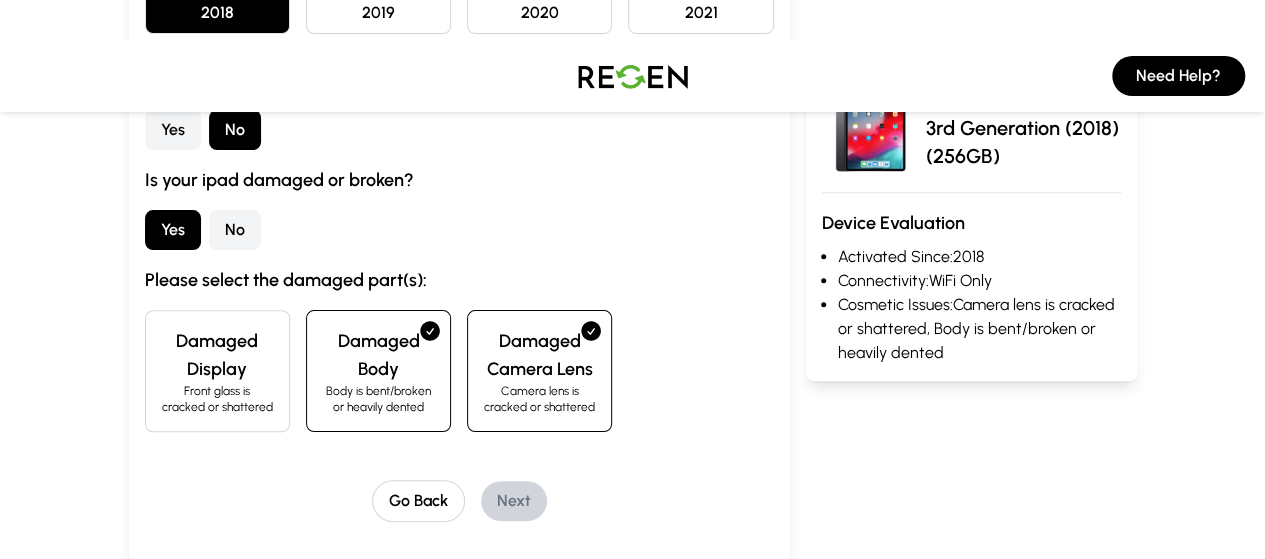 click on "Damaged Camera Lens" at bounding box center [539, 355] 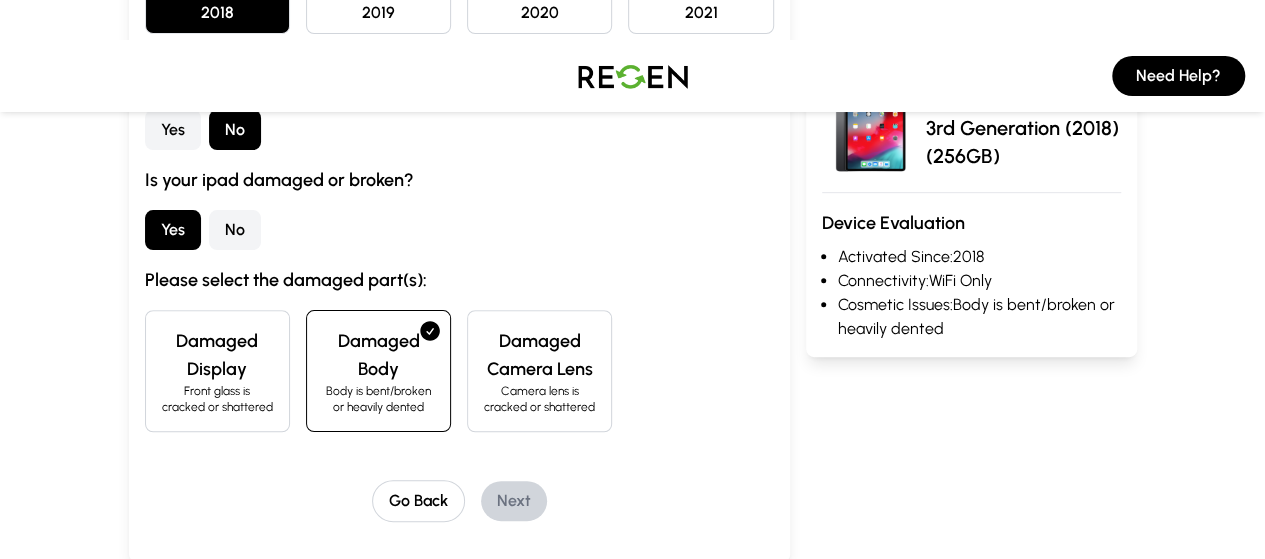 click on "Body is bent/broken or heavily dented" at bounding box center (378, 399) 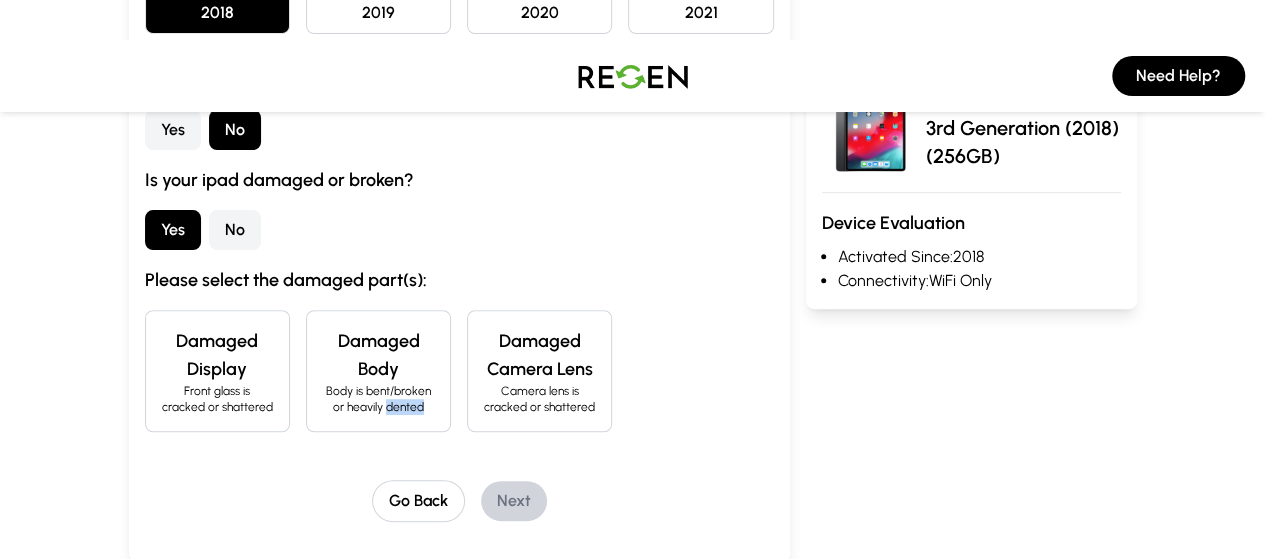 click on "Body is bent/broken or heavily dented" at bounding box center (378, 399) 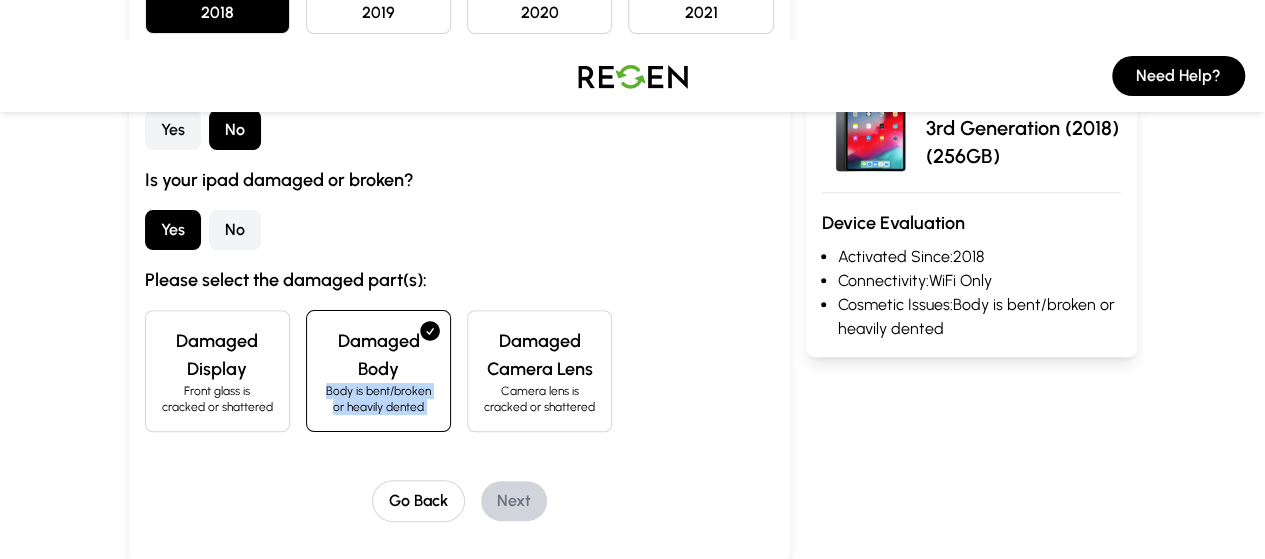 click on "Body is bent/broken or heavily dented" at bounding box center (378, 399) 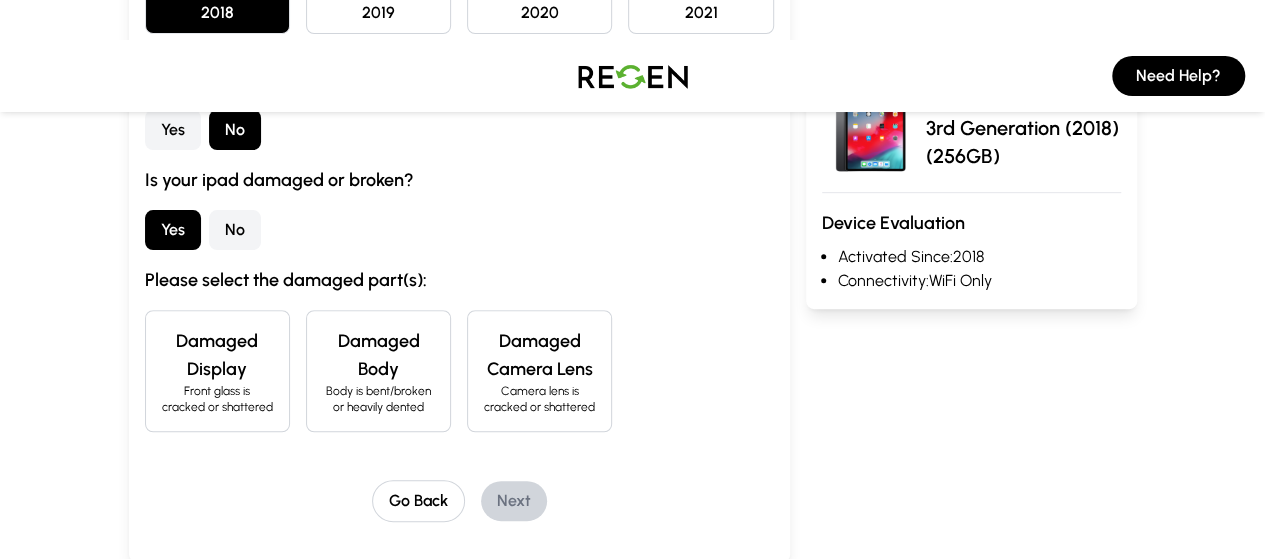 click on "Body is bent/broken or heavily dented" at bounding box center [378, 399] 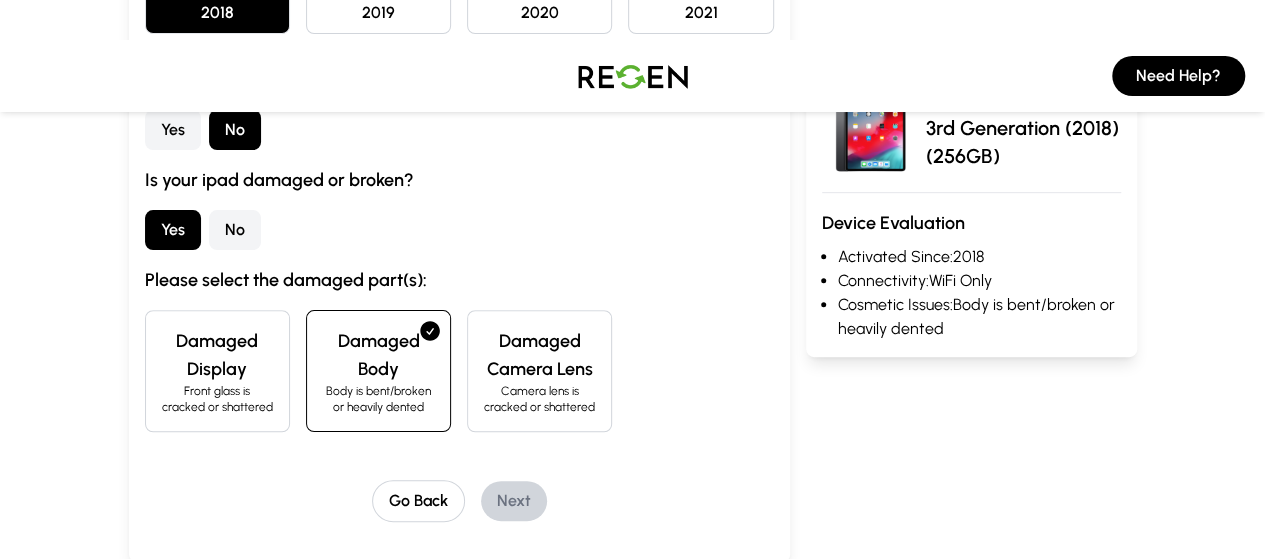 click on "Damaged Body" at bounding box center (378, 355) 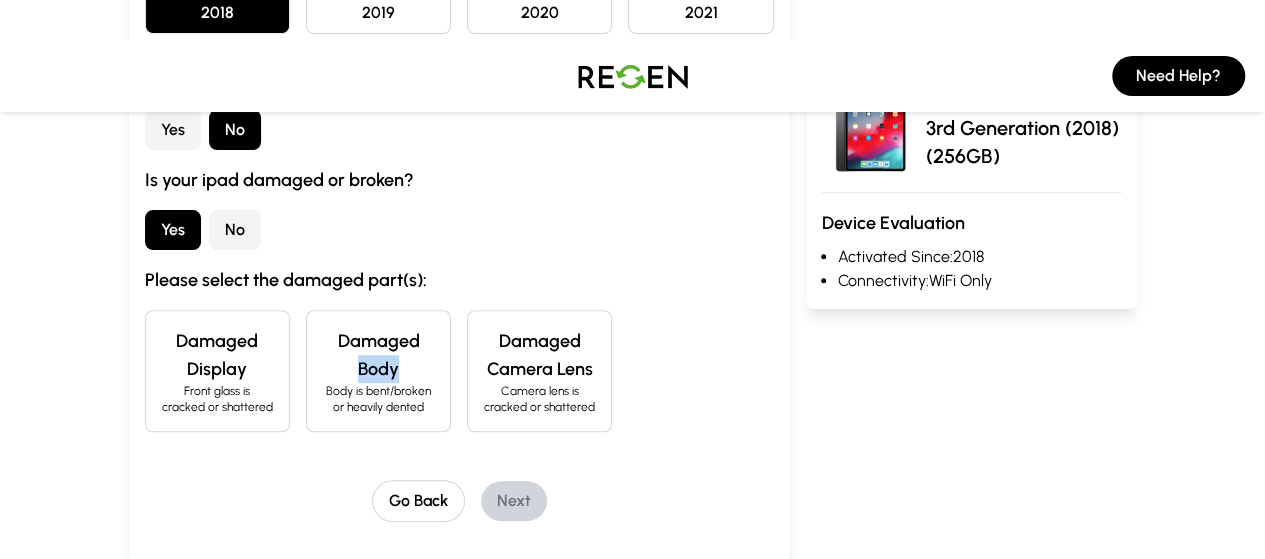 click on "Damaged Body" at bounding box center [378, 355] 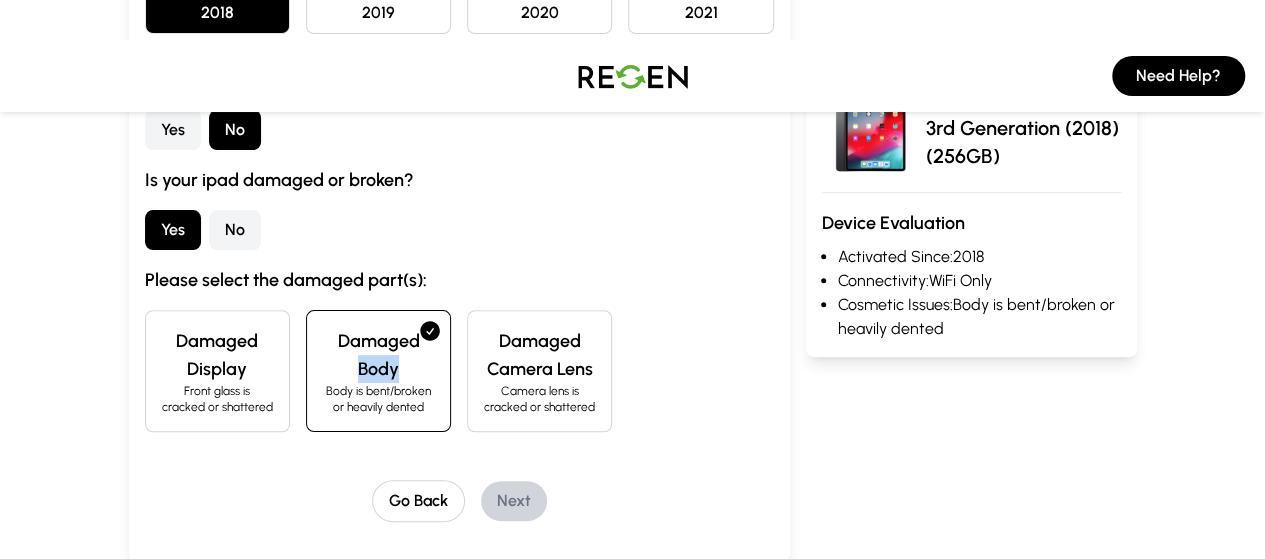click on "Damaged Body" at bounding box center (378, 355) 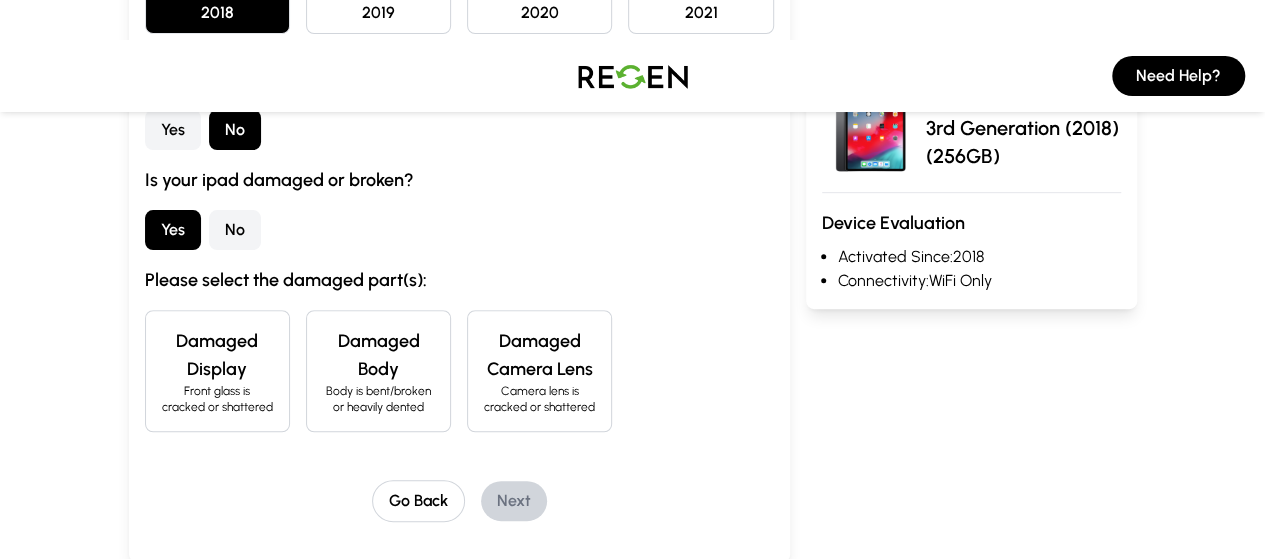 click on "Body is bent/broken or heavily dented" at bounding box center [378, 399] 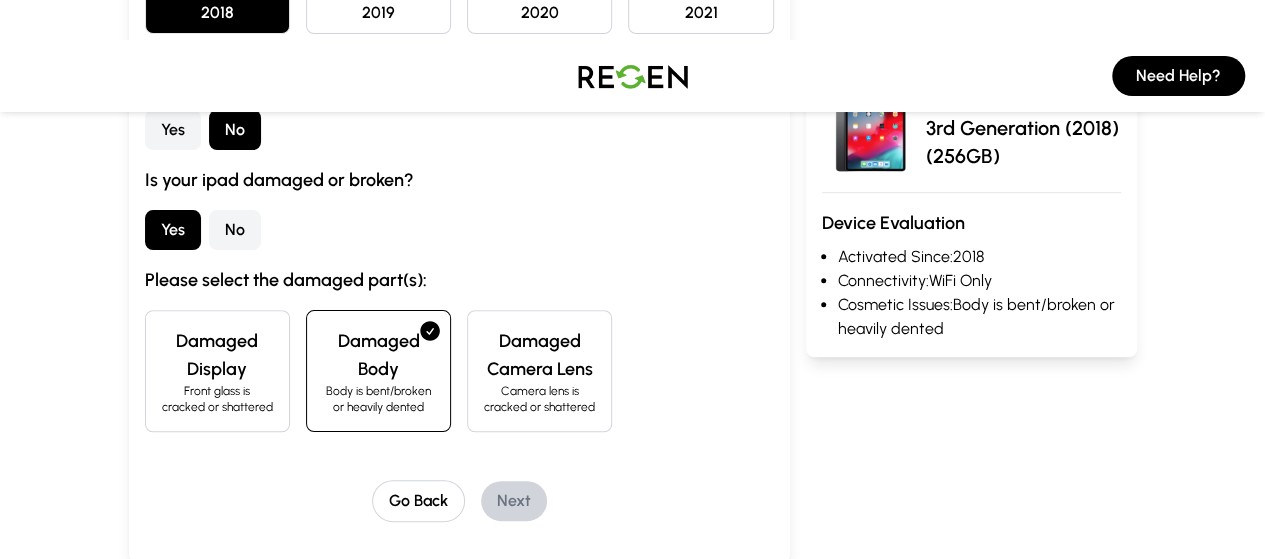 click on "Damaged Display Front glass is cracked or shattered" at bounding box center [217, 371] 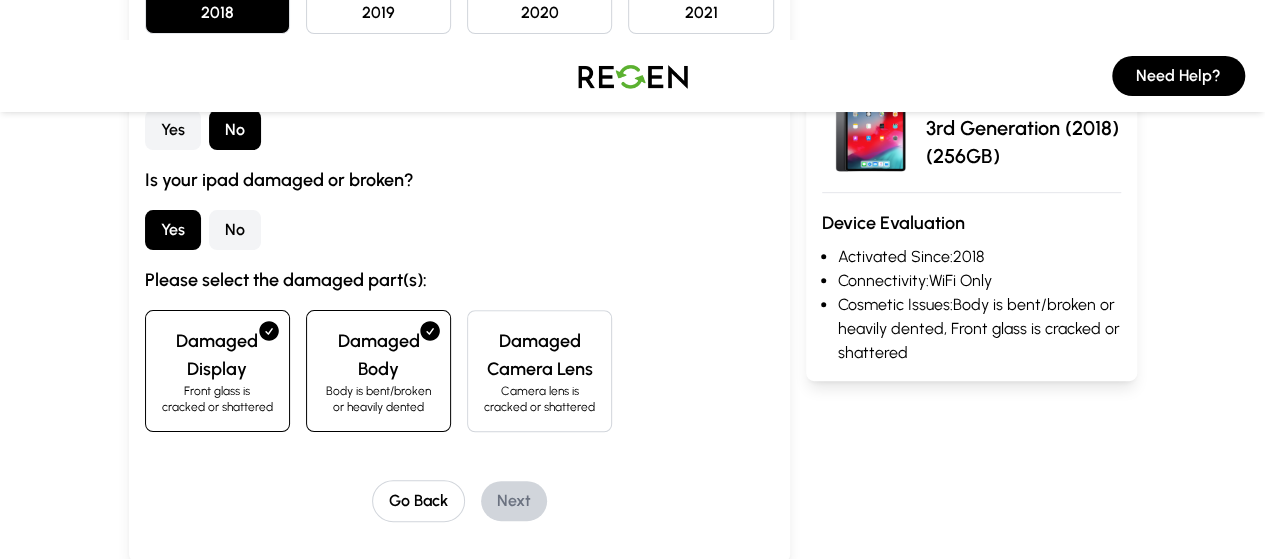 click on "Activated Since? 2018 2019 2020 2021 Does your ipad have any functional problem(s)? Yes No Is your ipad damaged or broken? Yes No Please select the damaged part(s): Damaged Display Front glass is cracked or shattered Damaged Body Body is bent/broken or heavily dented Damaged Camera Lens Camera lens is cracked or shattered Go Back Next" at bounding box center (459, 235) 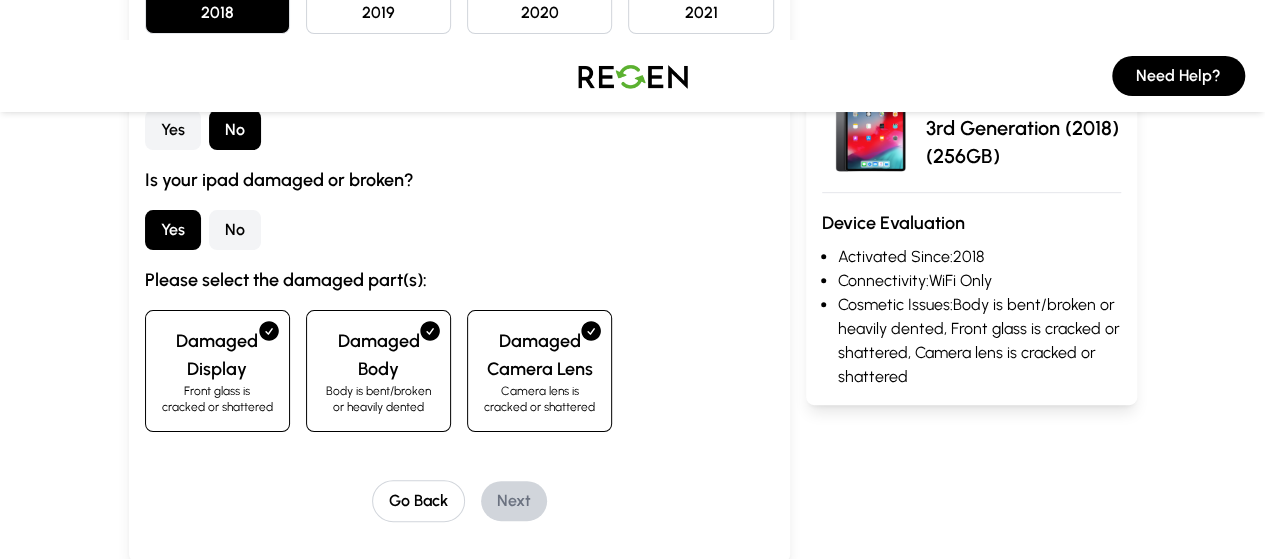 click on "Camera lens is cracked or shattered" at bounding box center (539, 399) 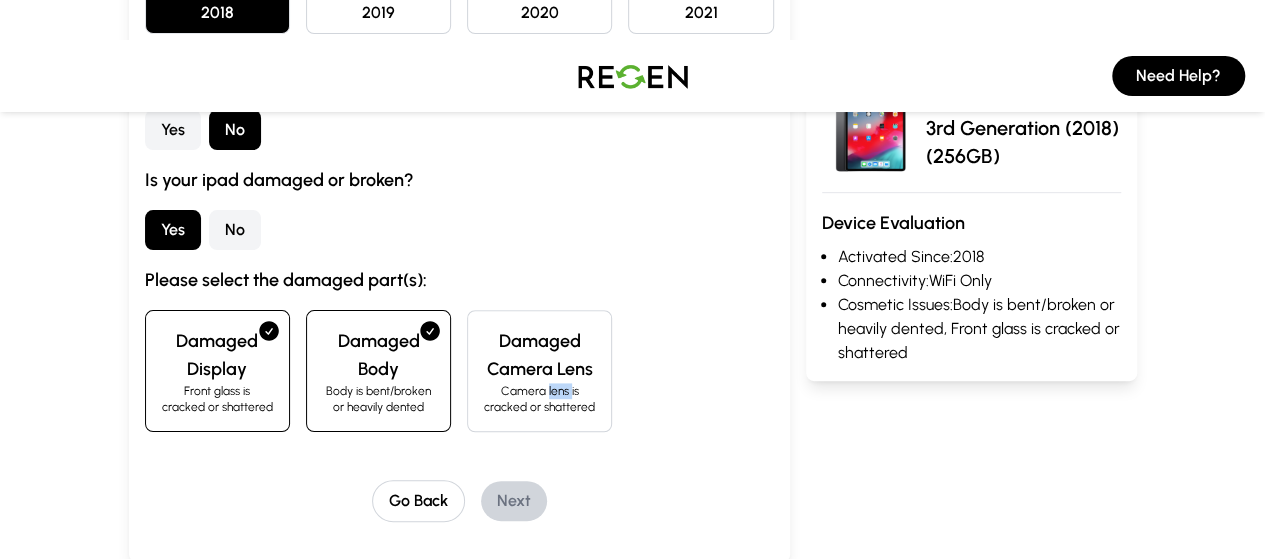 click on "Camera lens is cracked or shattered" at bounding box center (539, 399) 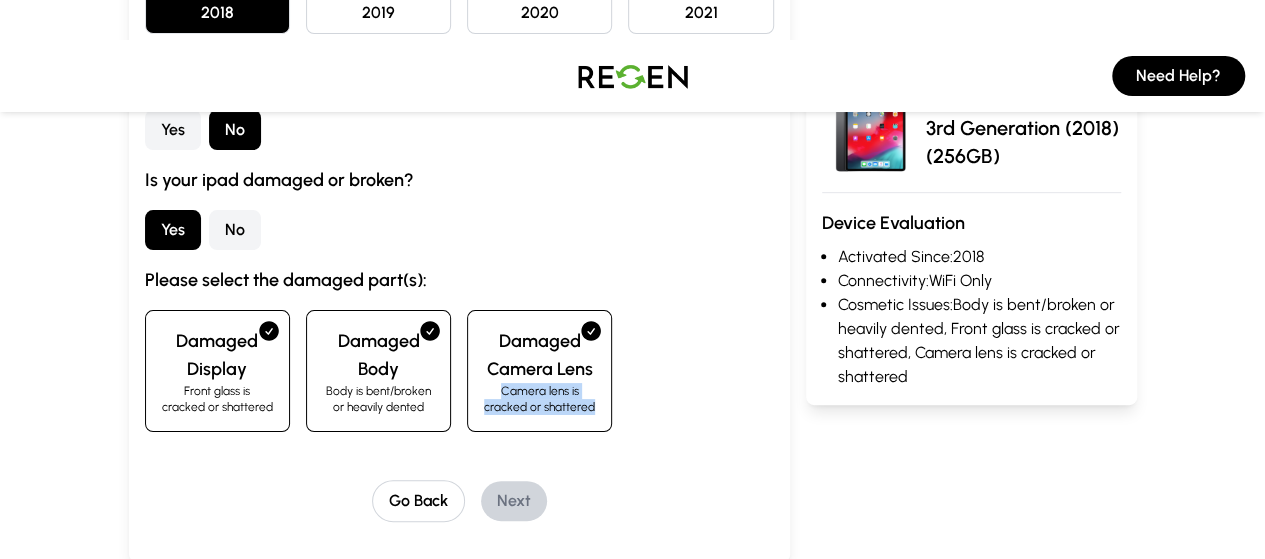 click on "Camera lens is cracked or shattered" at bounding box center [539, 399] 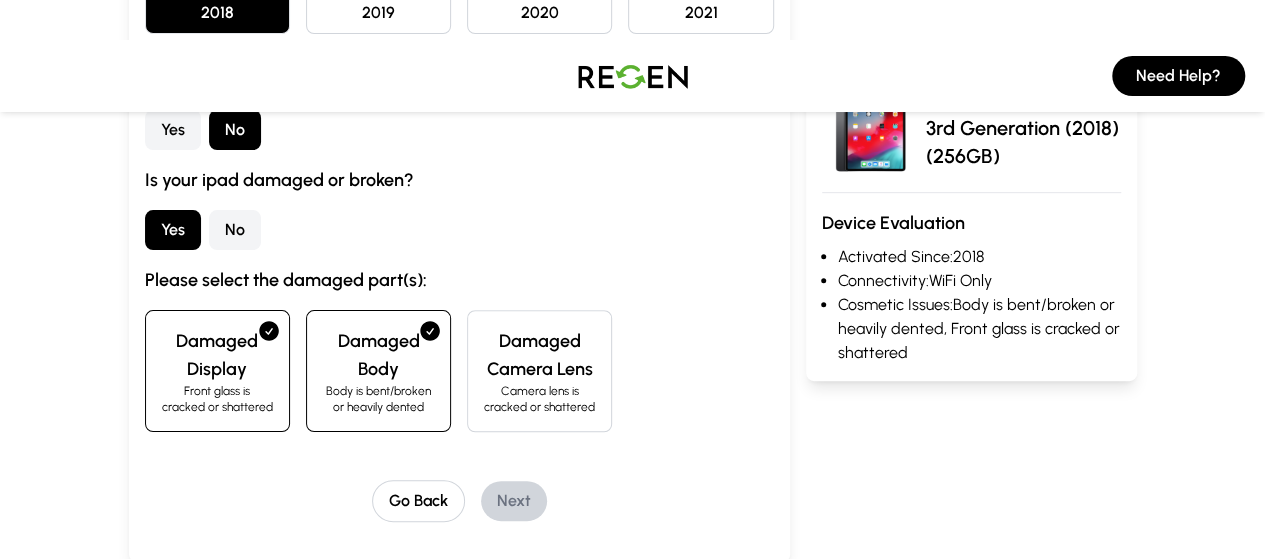 click on "Damaged Camera Lens" at bounding box center [539, 355] 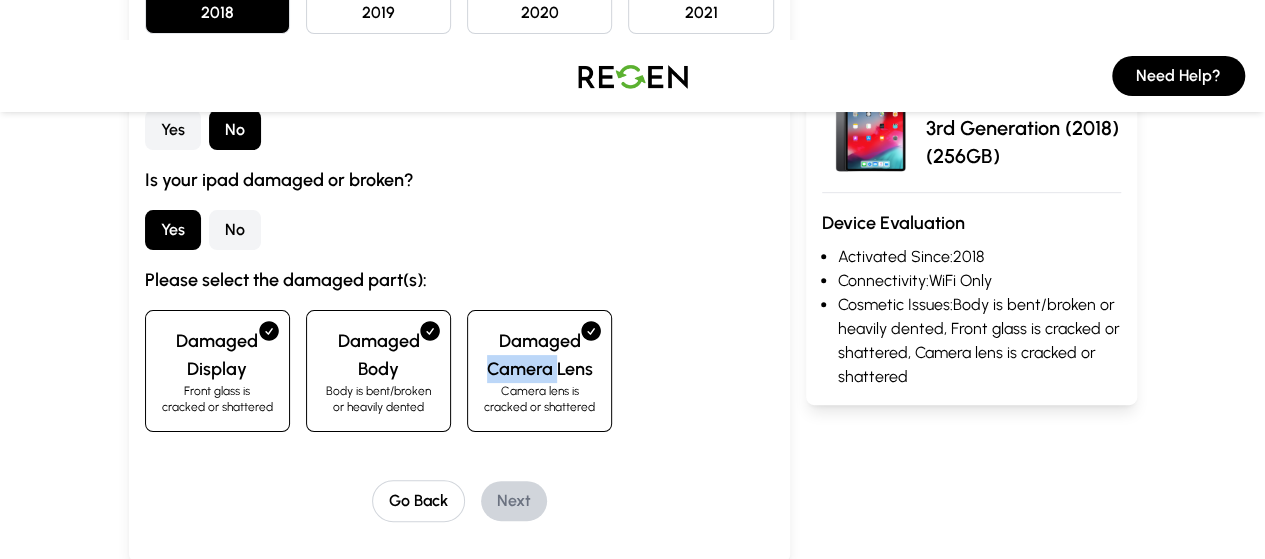 click on "Damaged Camera Lens" at bounding box center [539, 355] 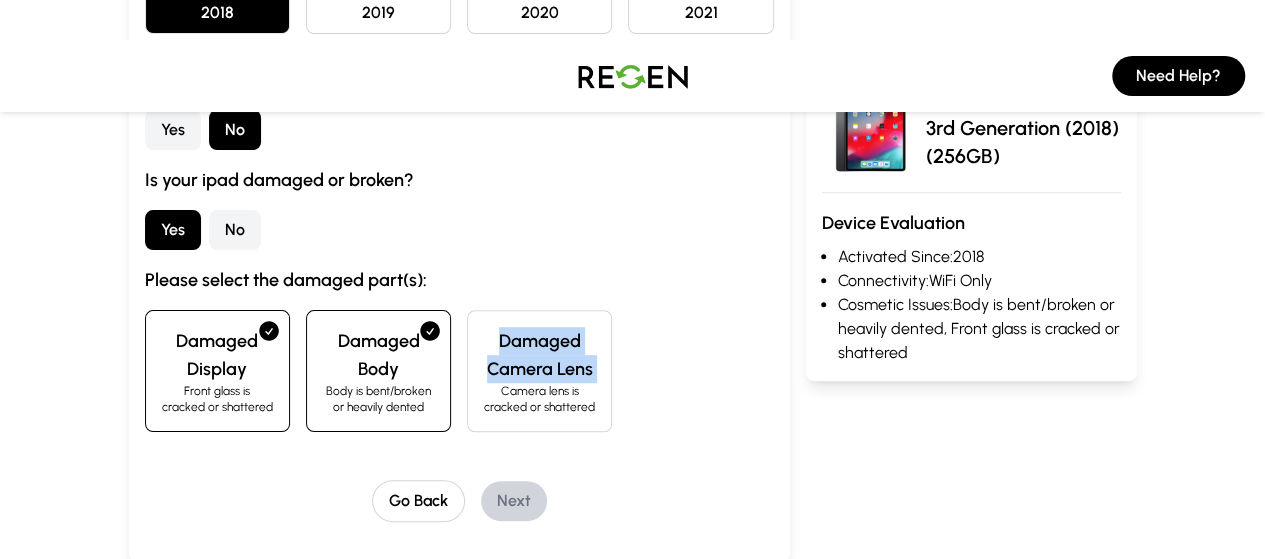 click on "Damaged Camera Lens" at bounding box center [539, 355] 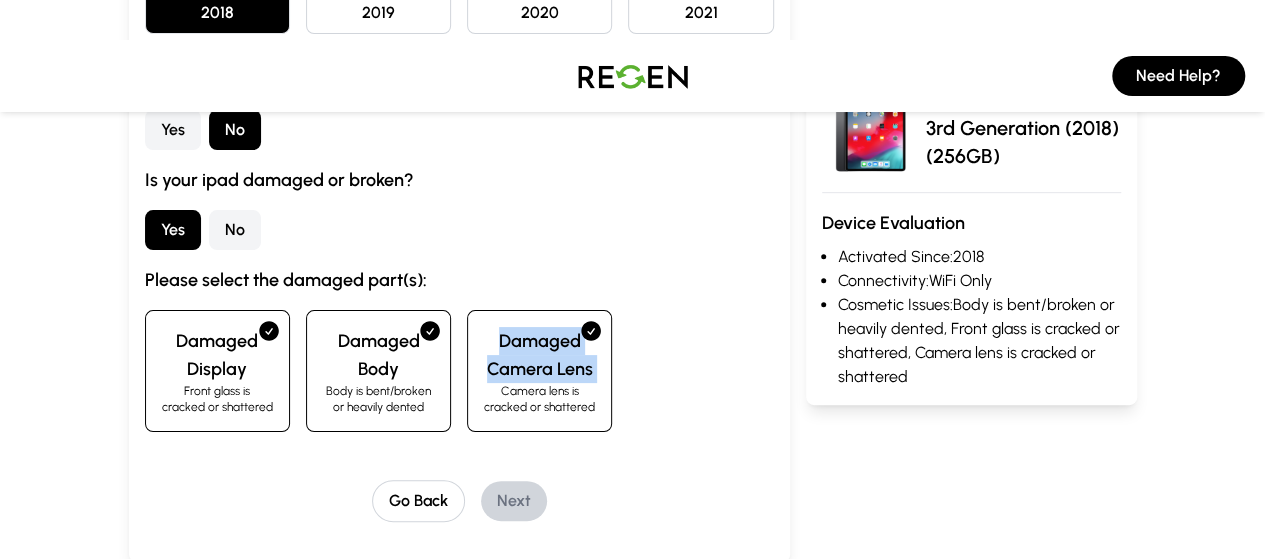 click on "Damaged Display Front glass is cracked or shattered Damaged Body Body is bent/broken or heavily dented Damaged Camera Lens Camera lens is cracked or shattered" at bounding box center (459, 371) 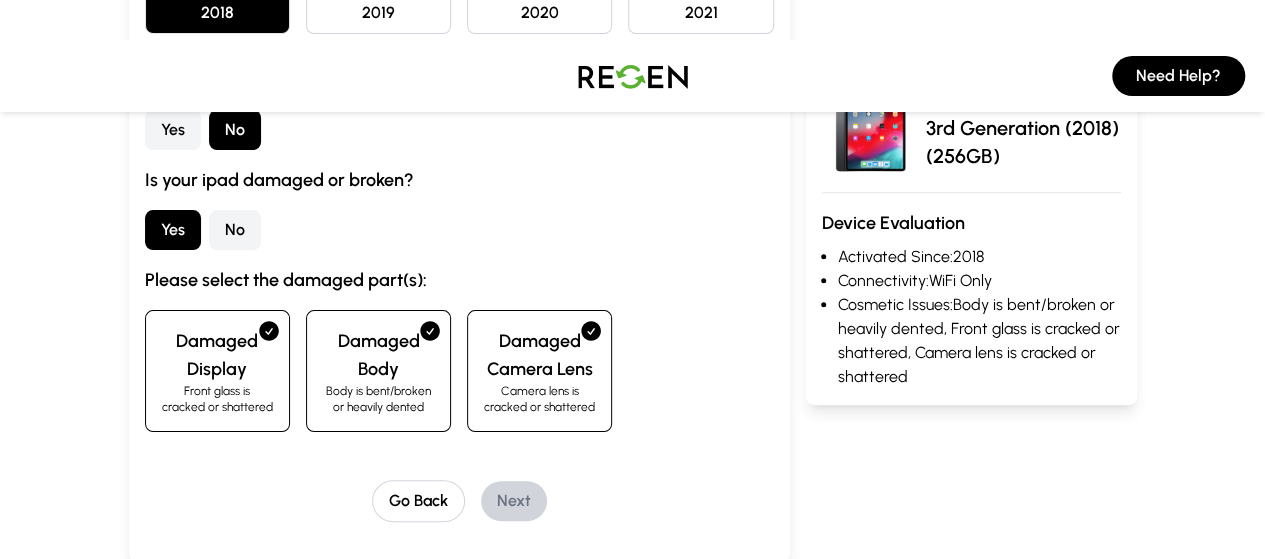 click on "Damaged Camera Lens" at bounding box center (539, 355) 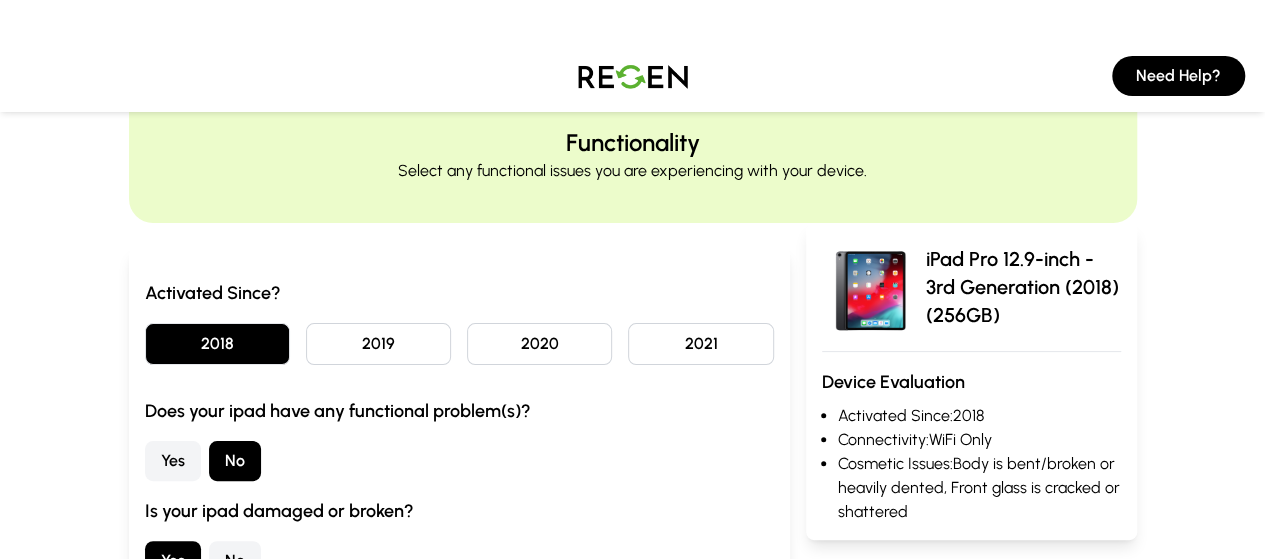 scroll, scrollTop: 100, scrollLeft: 0, axis: vertical 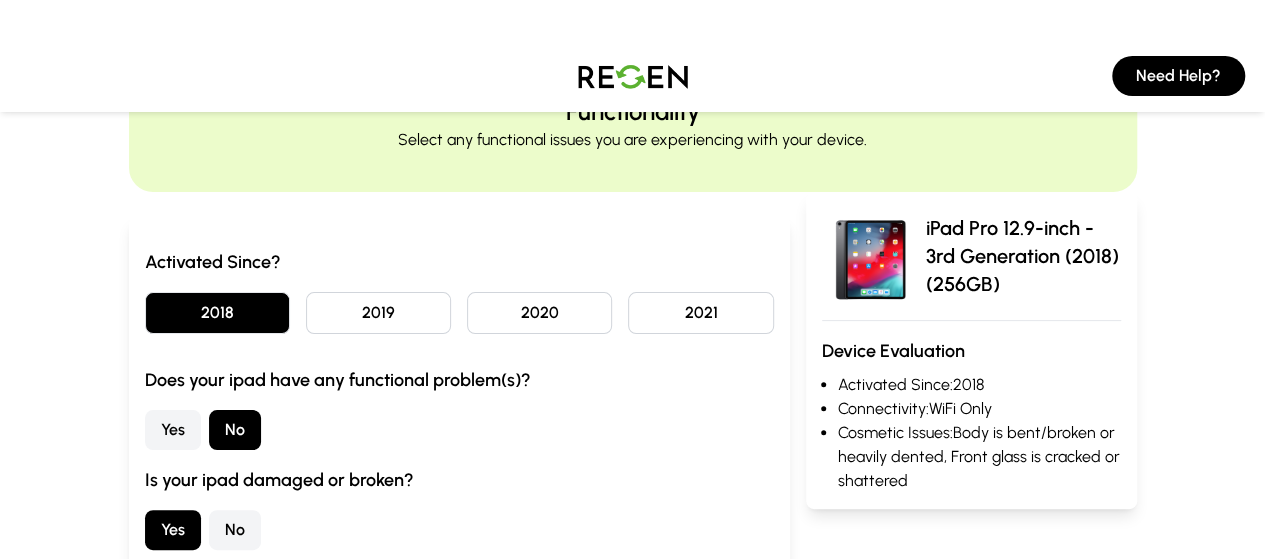 click on "Yes" at bounding box center (173, 430) 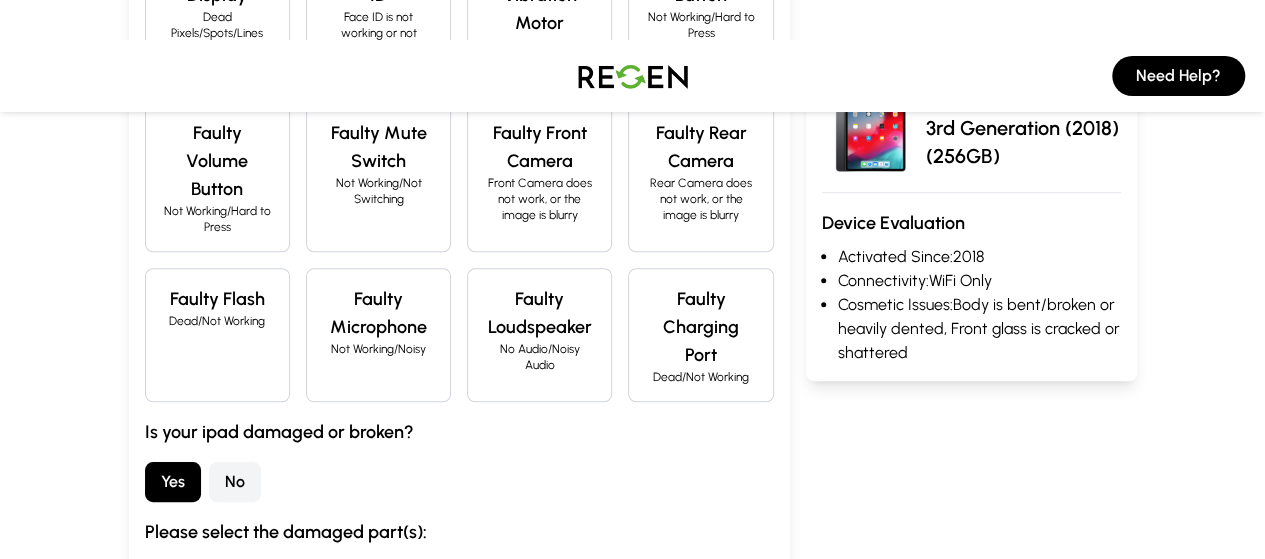 scroll, scrollTop: 700, scrollLeft: 0, axis: vertical 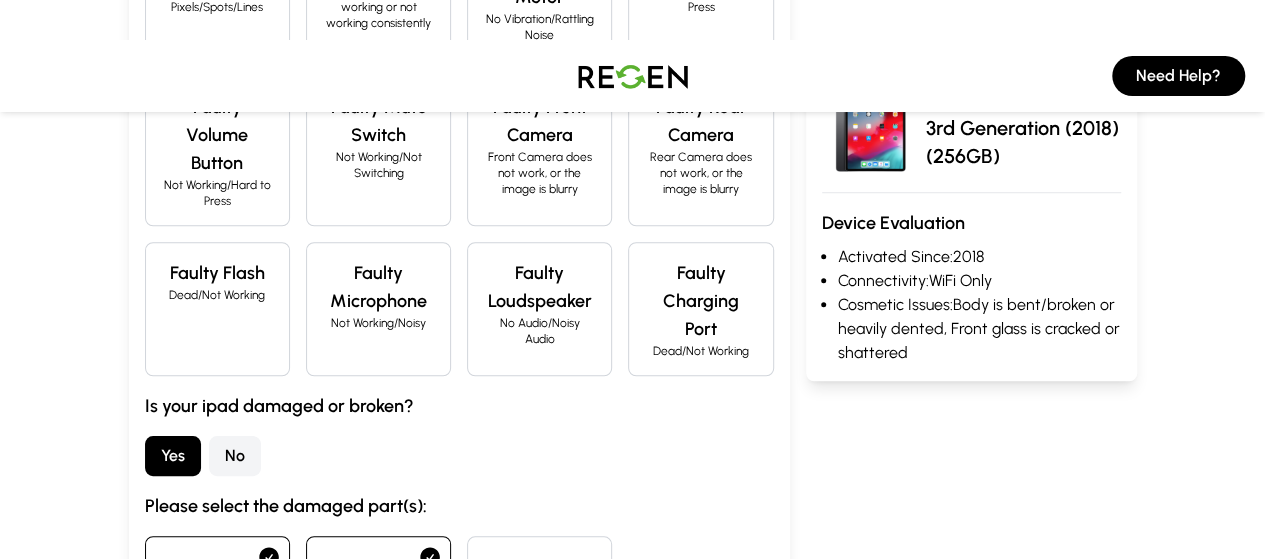 click on "Not Working/Noisy" at bounding box center [378, 323] 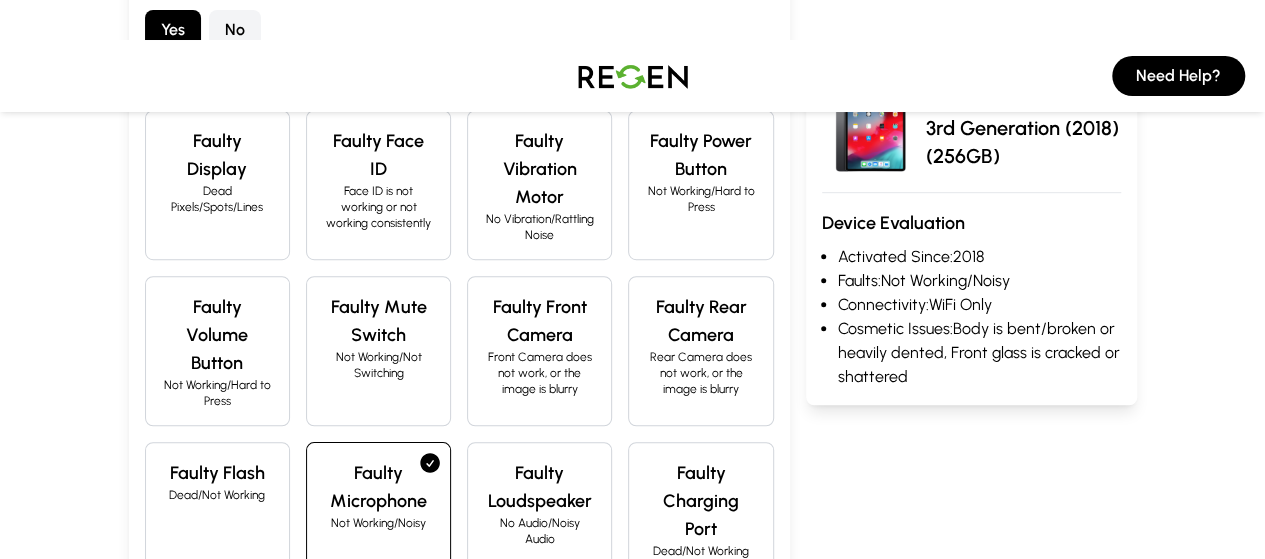 scroll, scrollTop: 400, scrollLeft: 0, axis: vertical 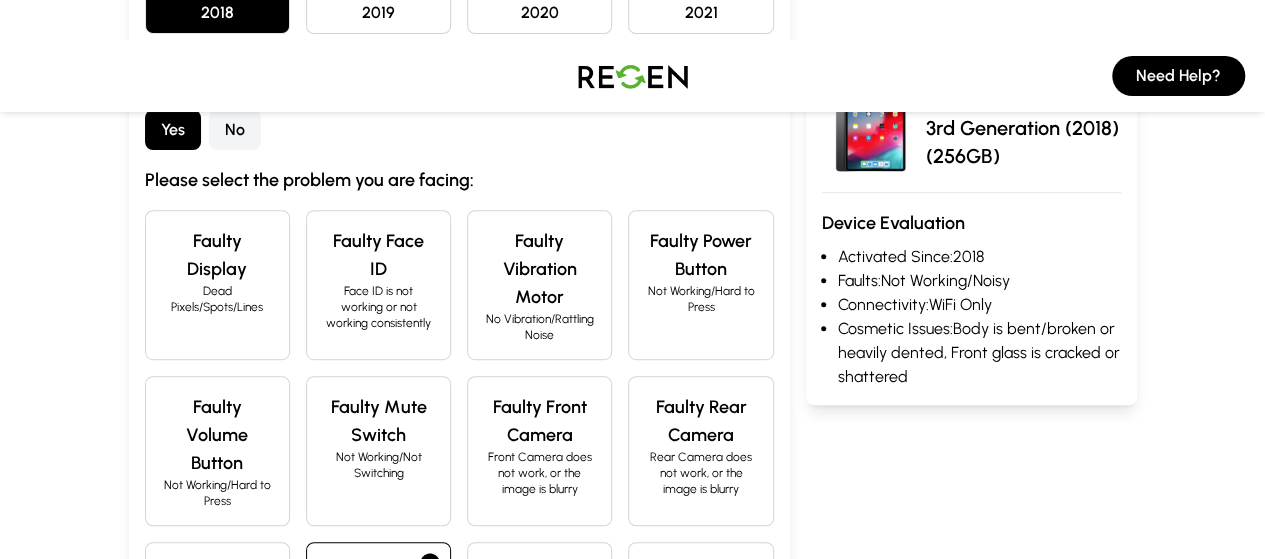 click on "Faulty Microphone" at bounding box center (378, 587) 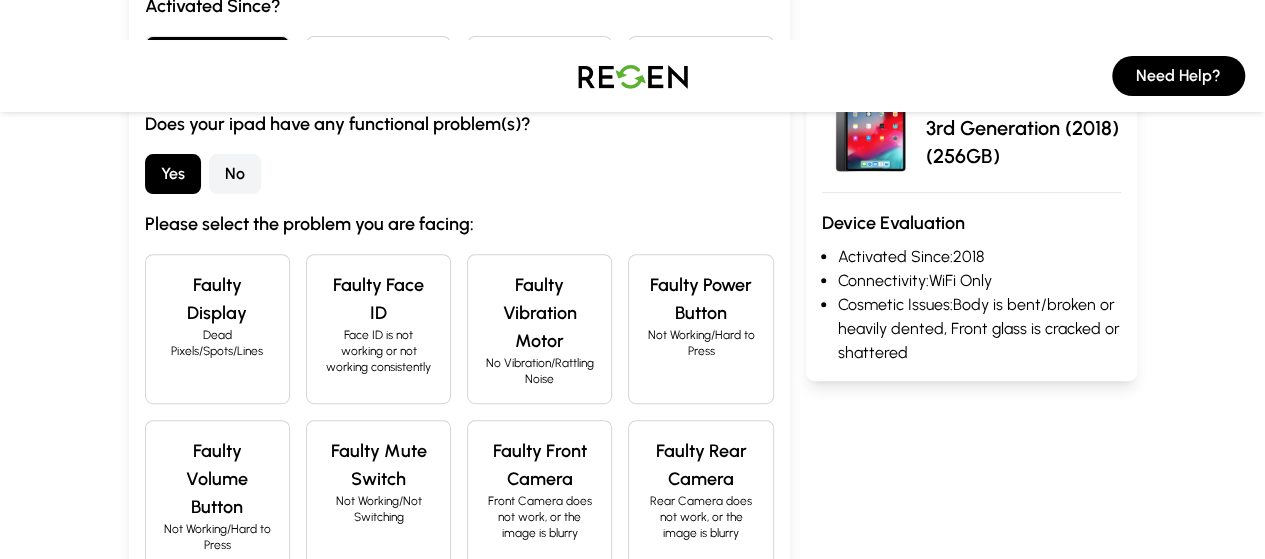 scroll, scrollTop: 200, scrollLeft: 0, axis: vertical 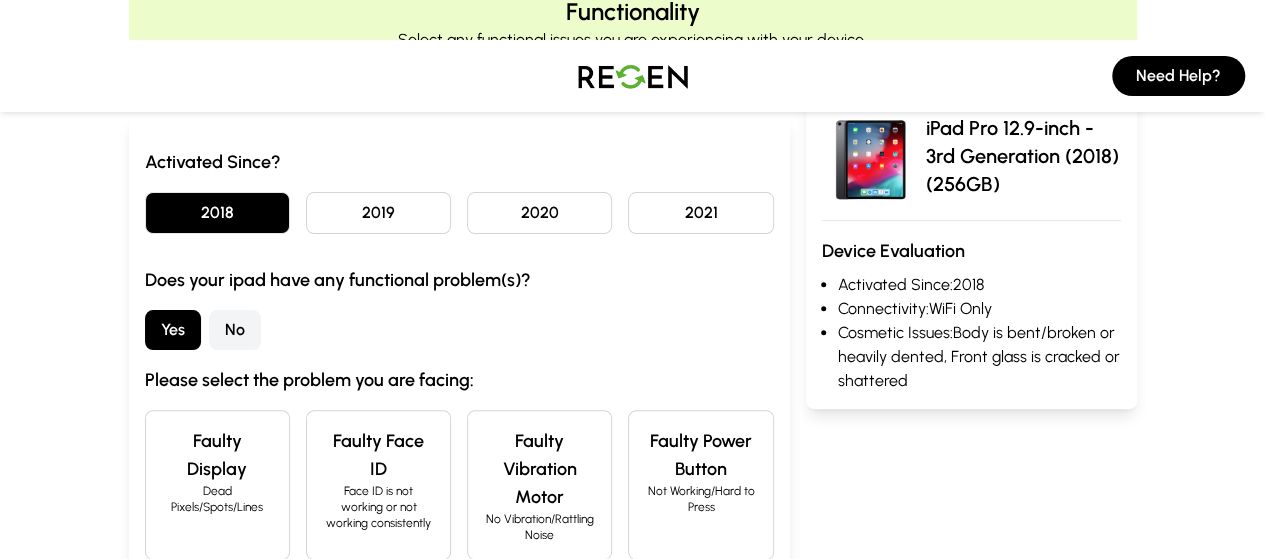 click on "No" at bounding box center [235, 330] 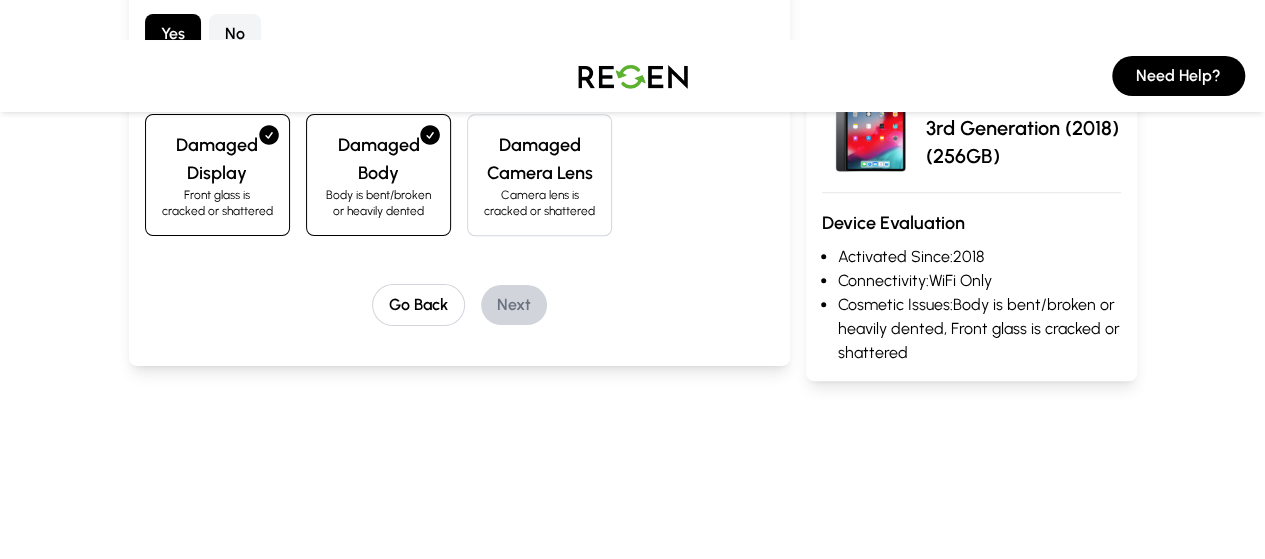 scroll, scrollTop: 400, scrollLeft: 0, axis: vertical 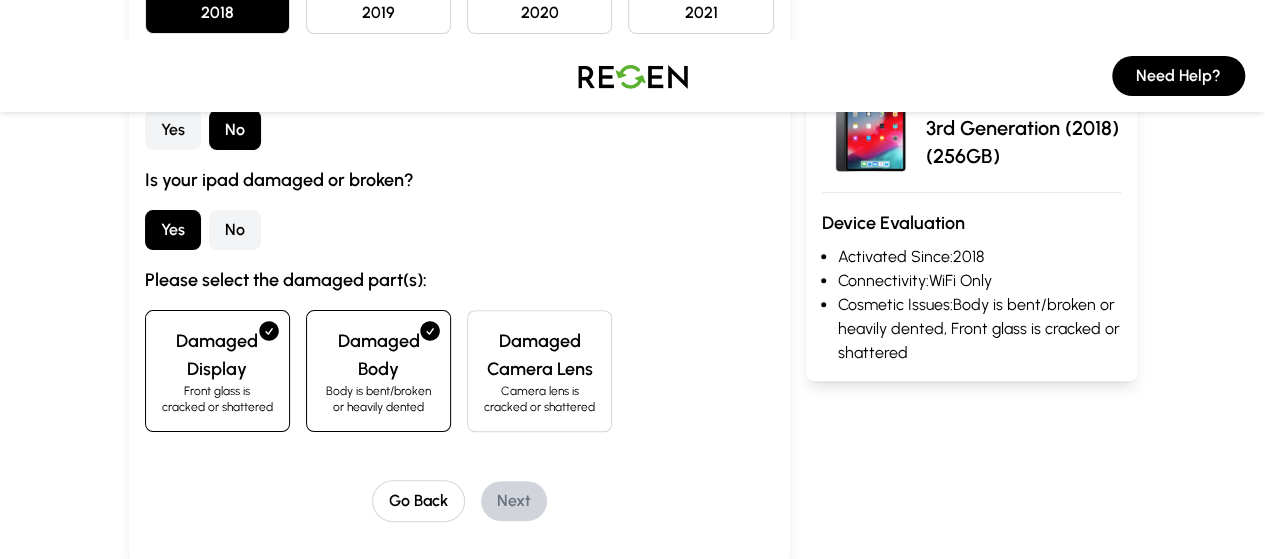 click on "iPad Pro 12.9-inch - 3rd Generation (2018) (256GB)" at bounding box center (971, 128) 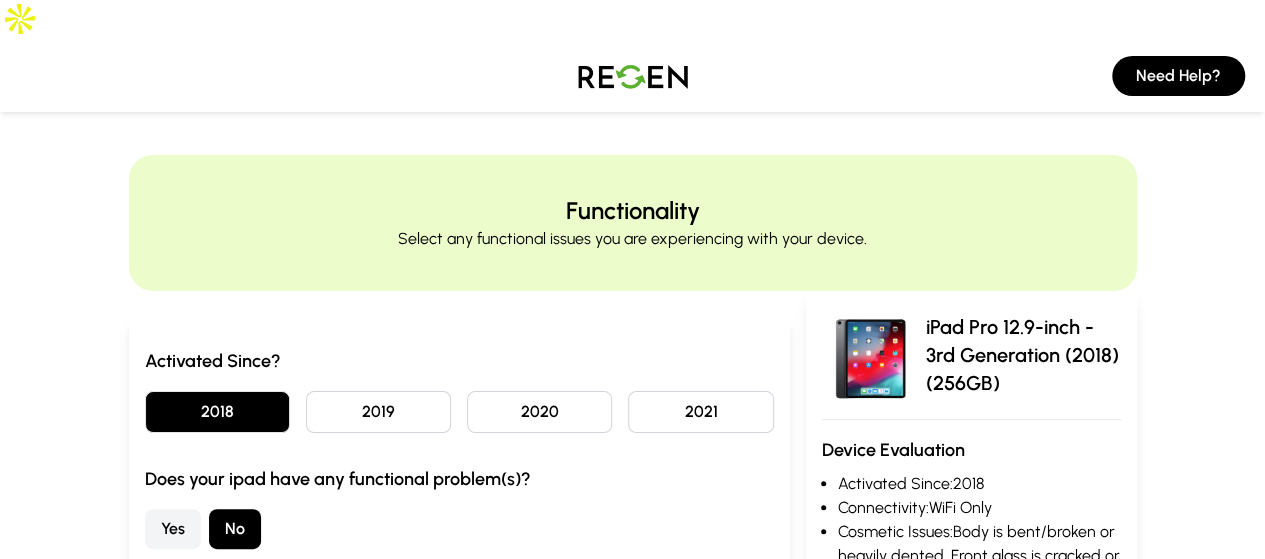 scroll, scrollTop: 0, scrollLeft: 0, axis: both 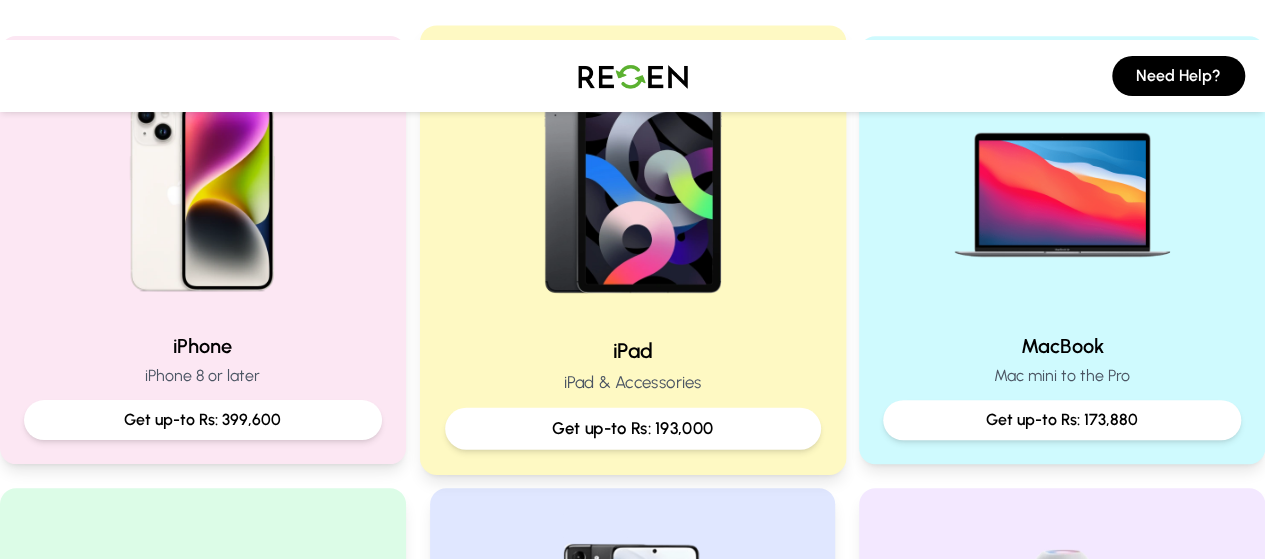 click on "iPad & Accessories" at bounding box center (633, 382) 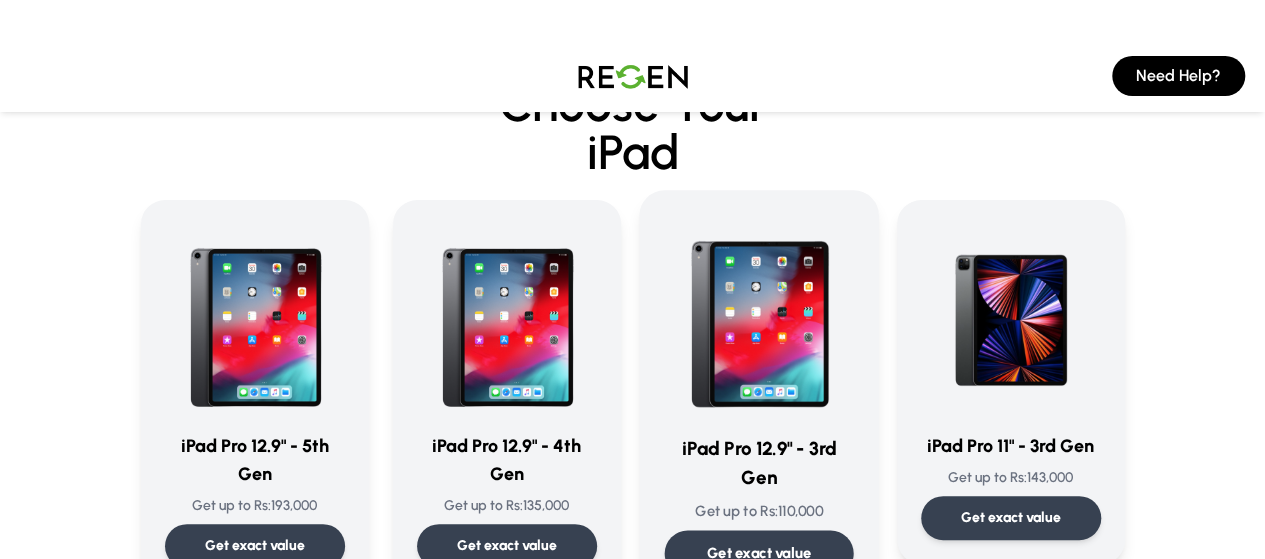 scroll, scrollTop: 100, scrollLeft: 0, axis: vertical 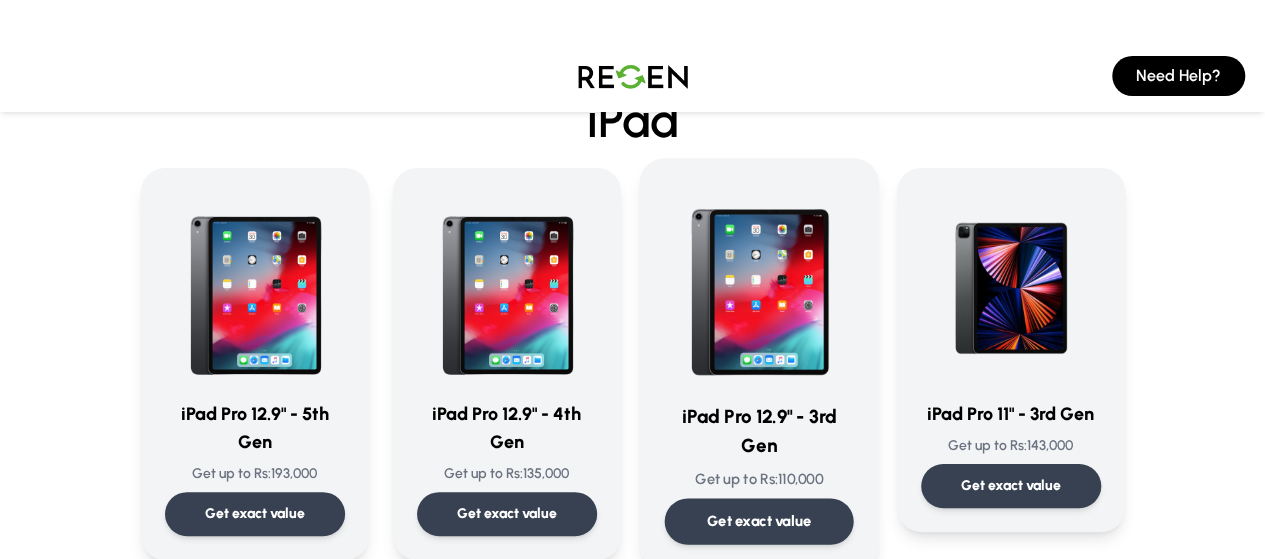 click on "Get exact value" at bounding box center [758, 521] 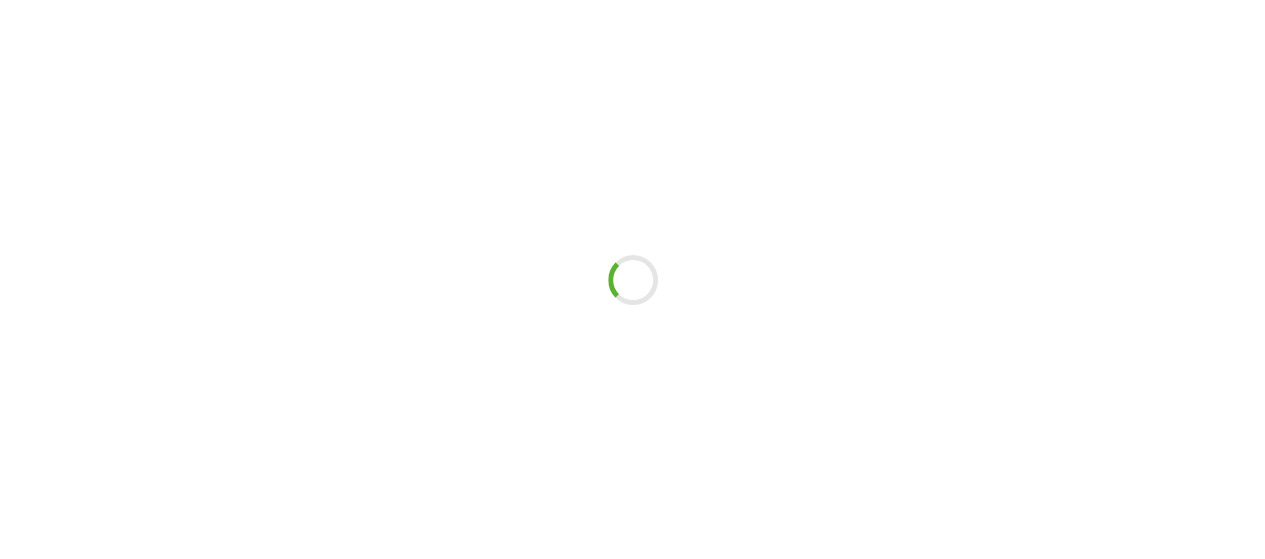 scroll, scrollTop: 0, scrollLeft: 0, axis: both 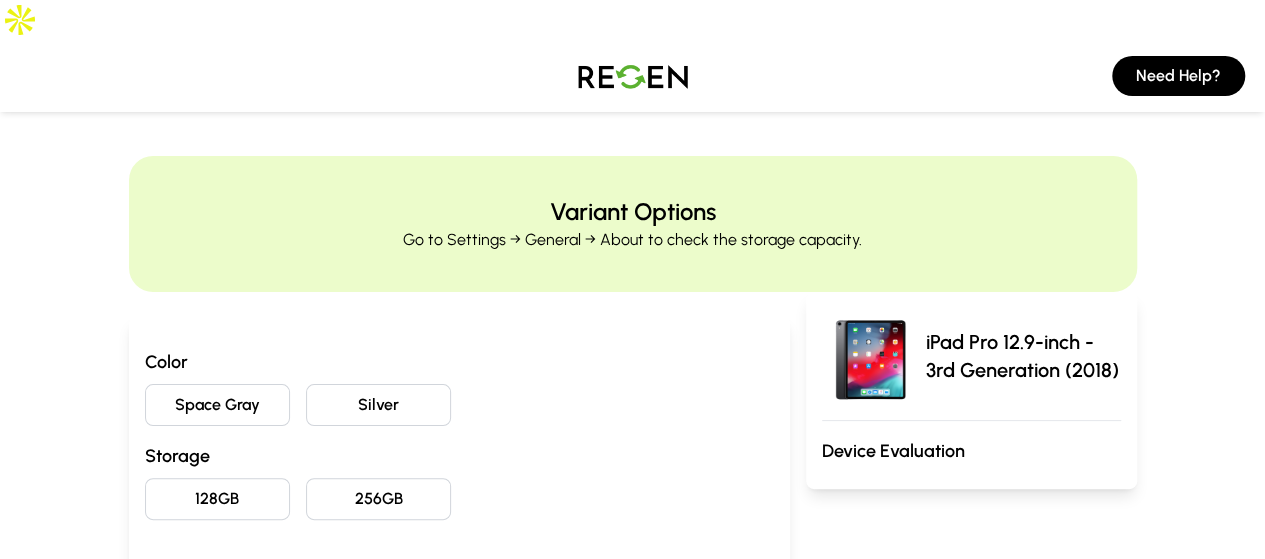 click on "Space Gray" at bounding box center [217, 405] 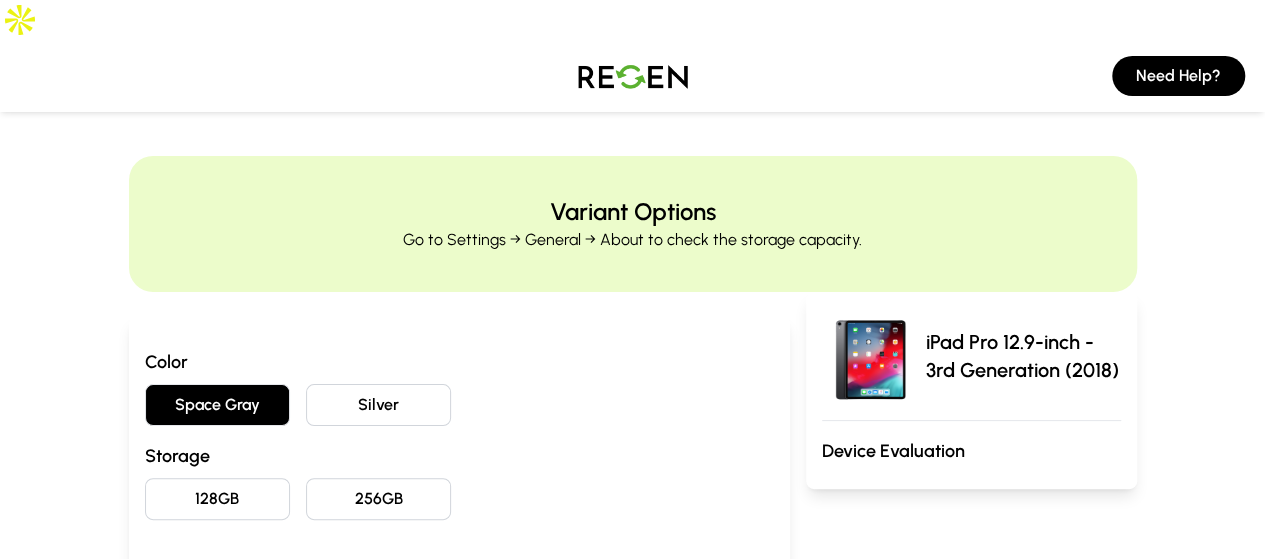 click on "256GB" at bounding box center [378, 499] 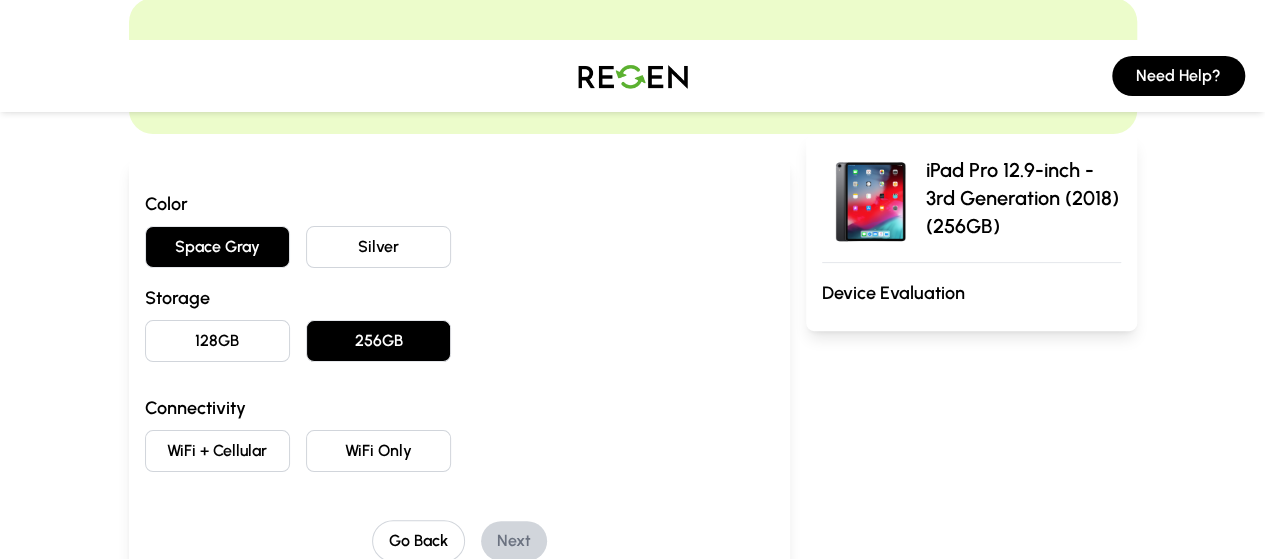 scroll, scrollTop: 300, scrollLeft: 0, axis: vertical 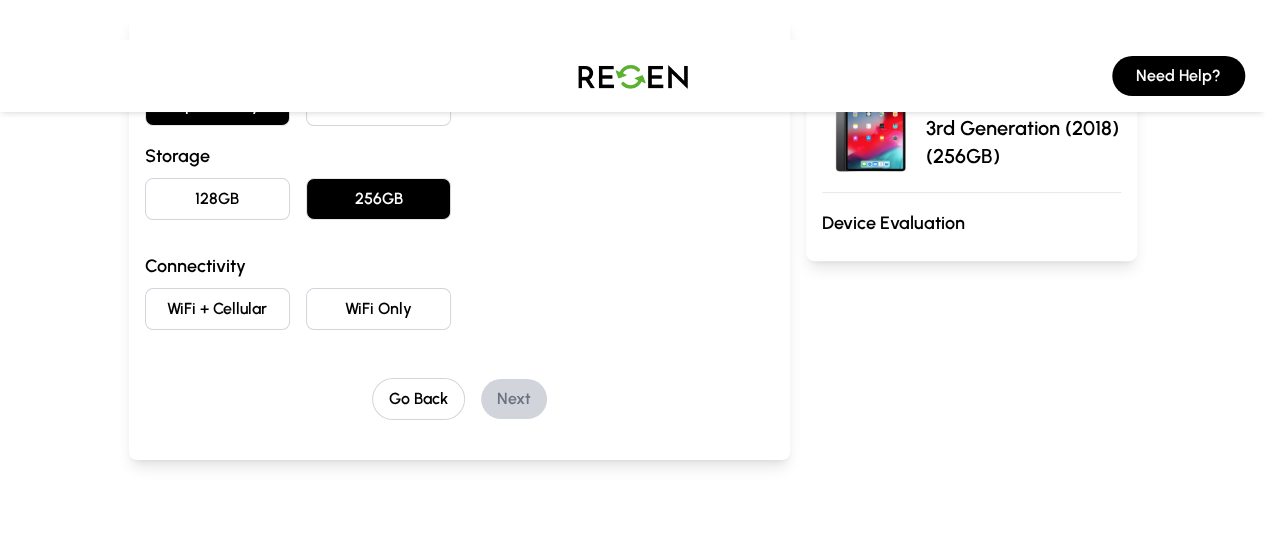 click on "WiFi Only" at bounding box center [378, 309] 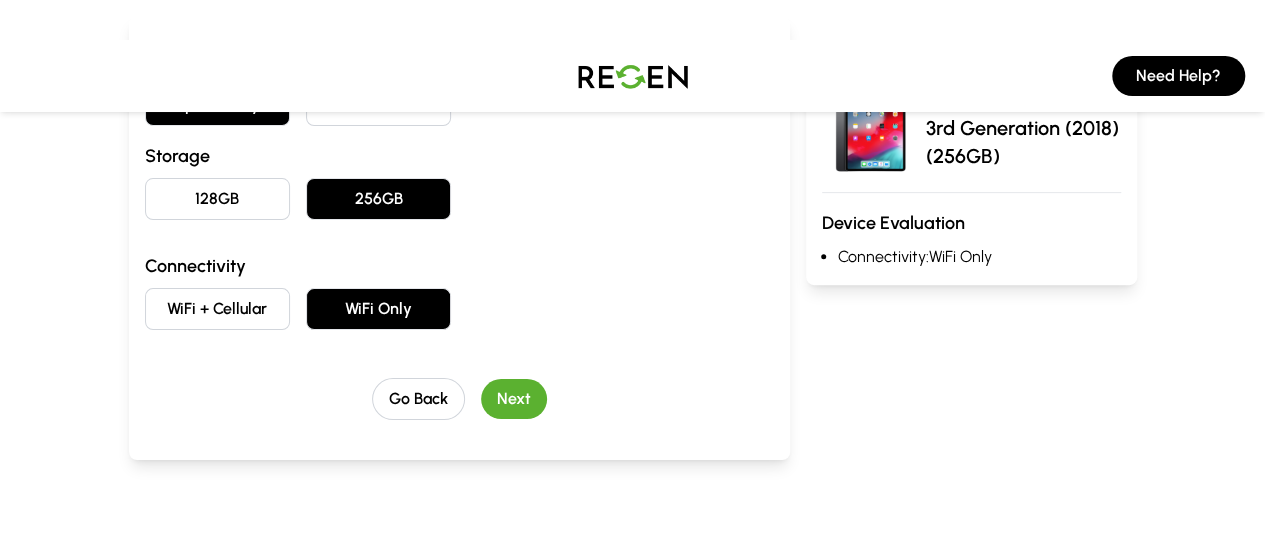 click on "Next" at bounding box center [514, 399] 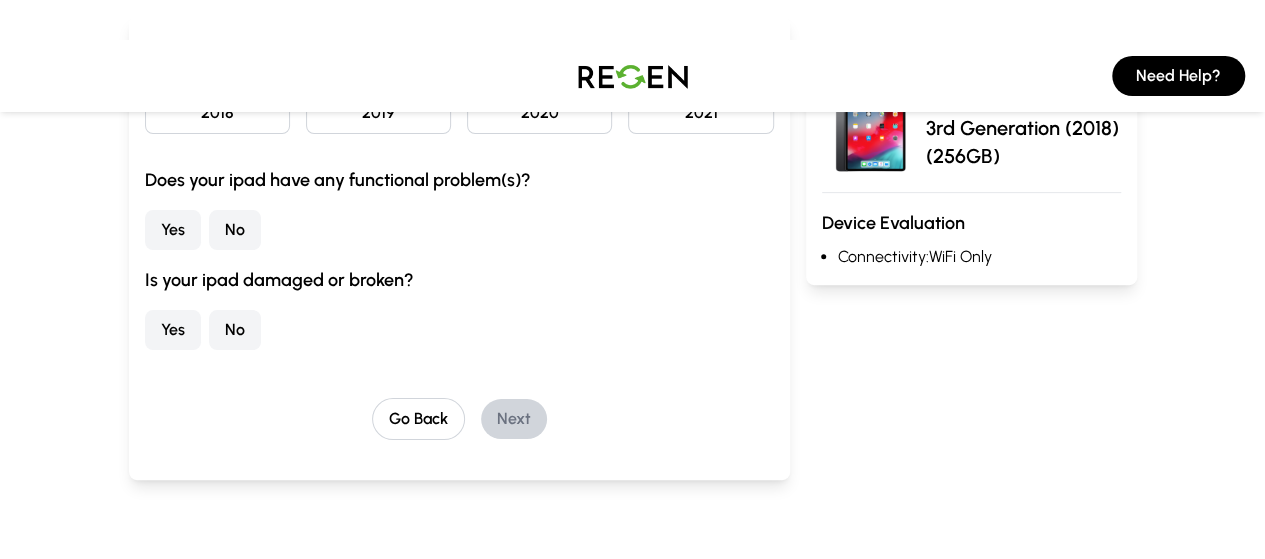 click on "No" at bounding box center [235, 230] 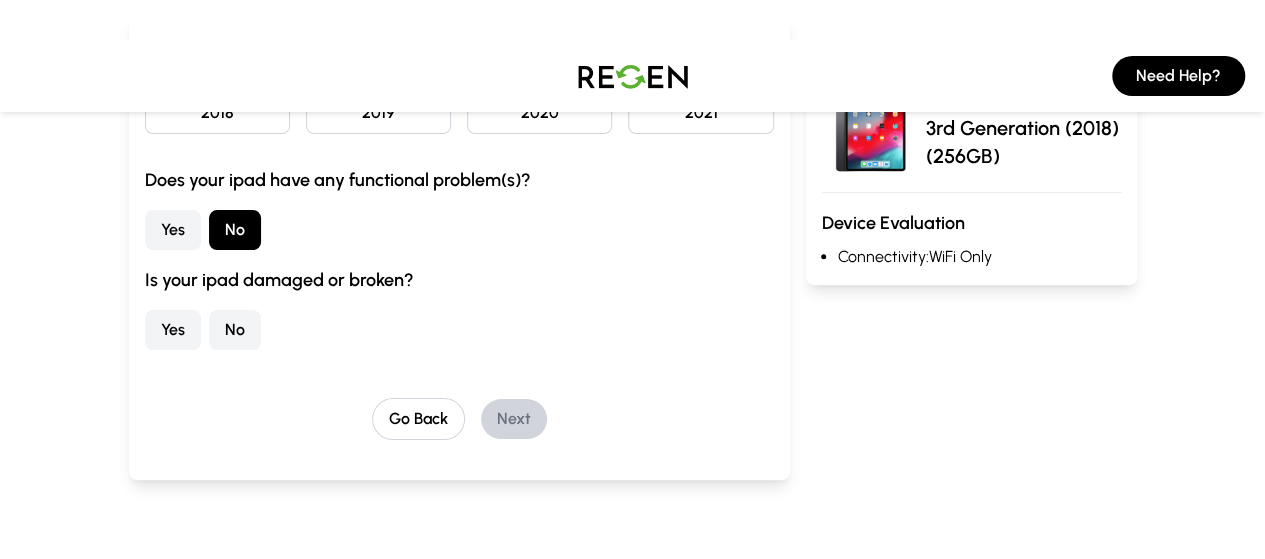 click on "Yes" at bounding box center [173, 330] 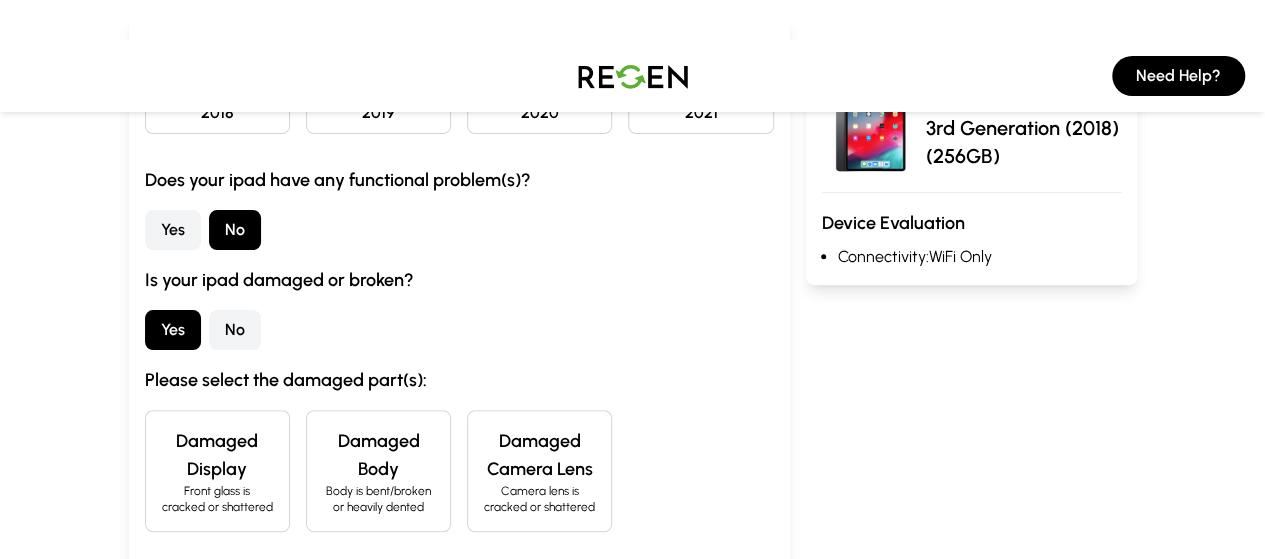 click on "Body is bent/broken or heavily dented" at bounding box center [378, 499] 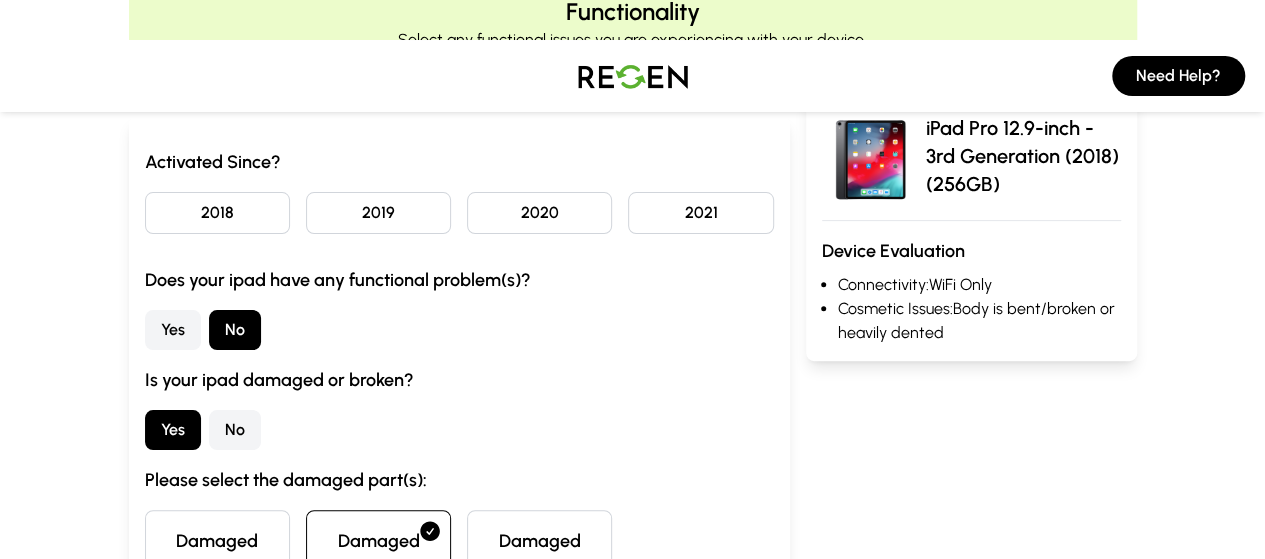 scroll, scrollTop: 100, scrollLeft: 0, axis: vertical 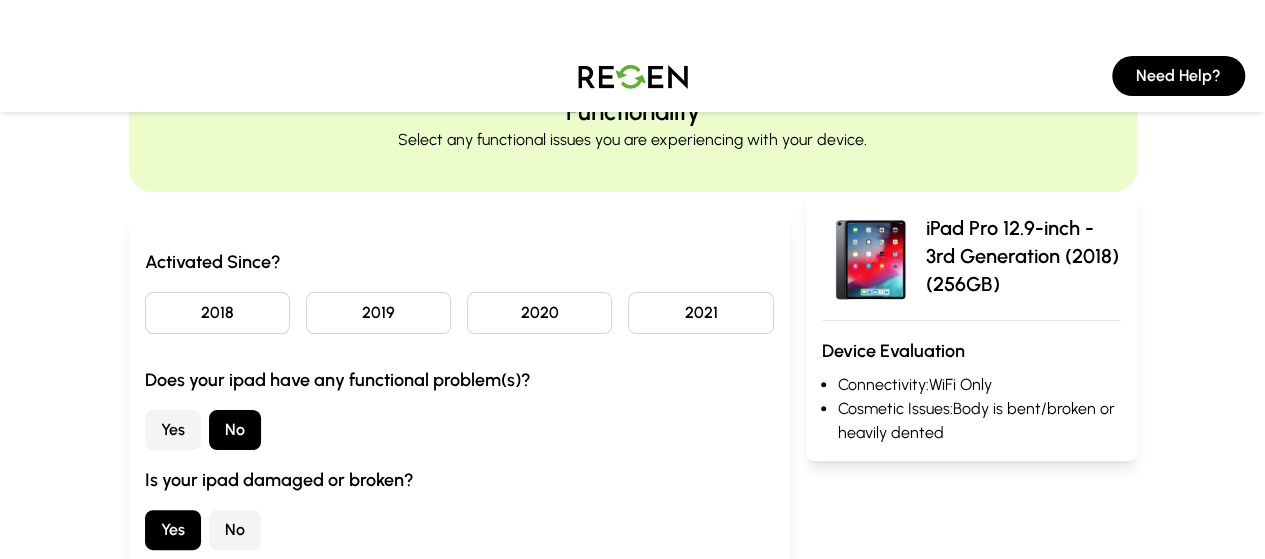 click on "2018" at bounding box center (217, 313) 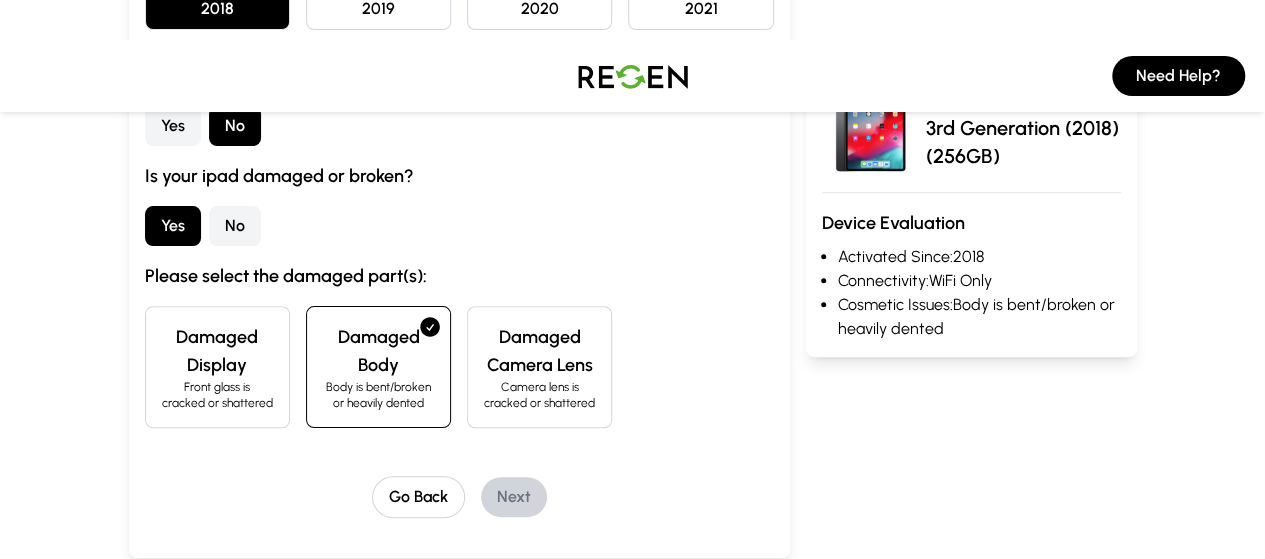 scroll, scrollTop: 400, scrollLeft: 0, axis: vertical 